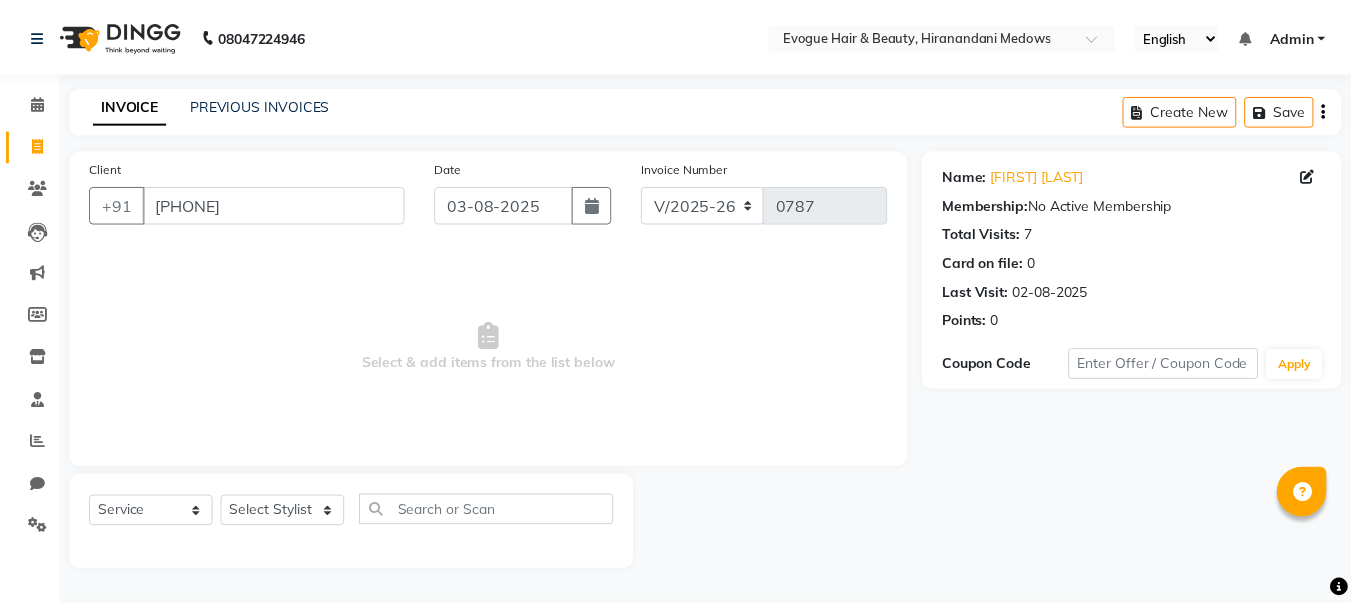 scroll, scrollTop: 0, scrollLeft: 0, axis: both 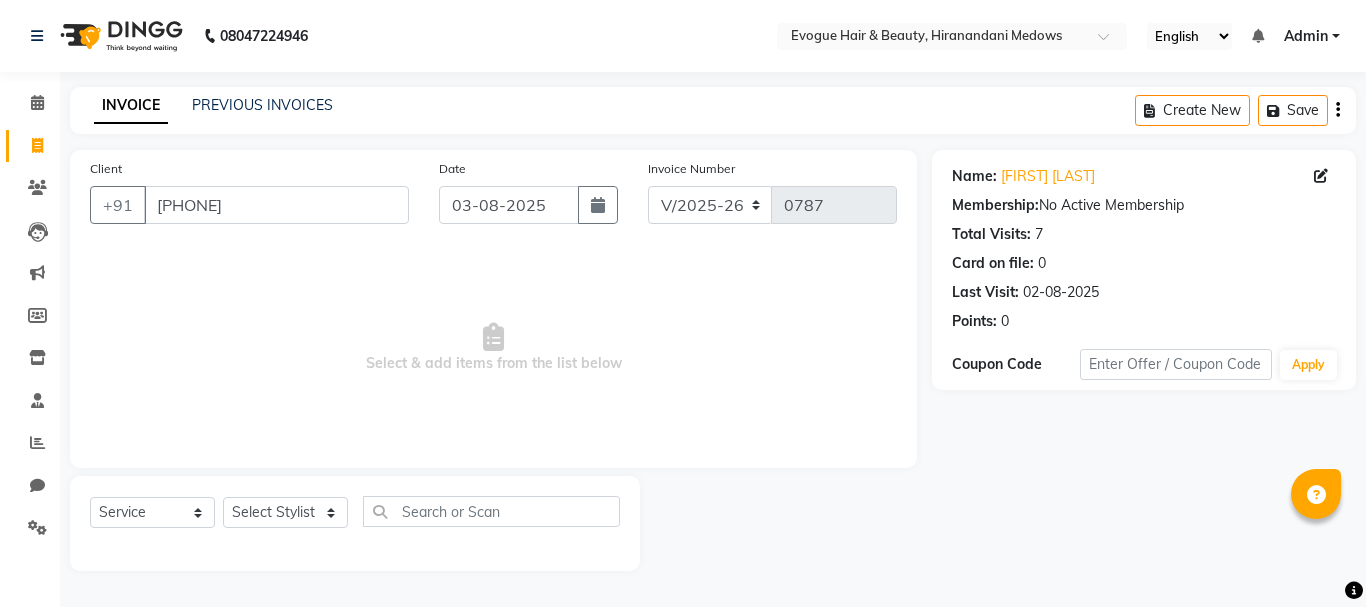 select on "746" 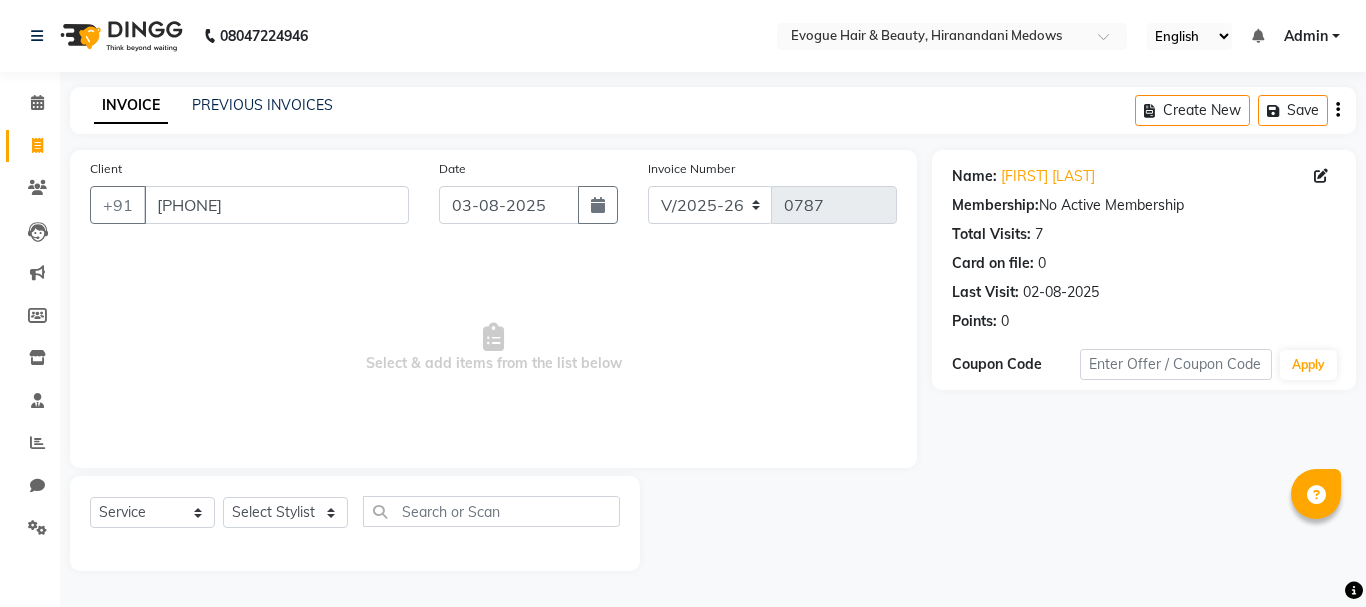 scroll, scrollTop: 0, scrollLeft: 0, axis: both 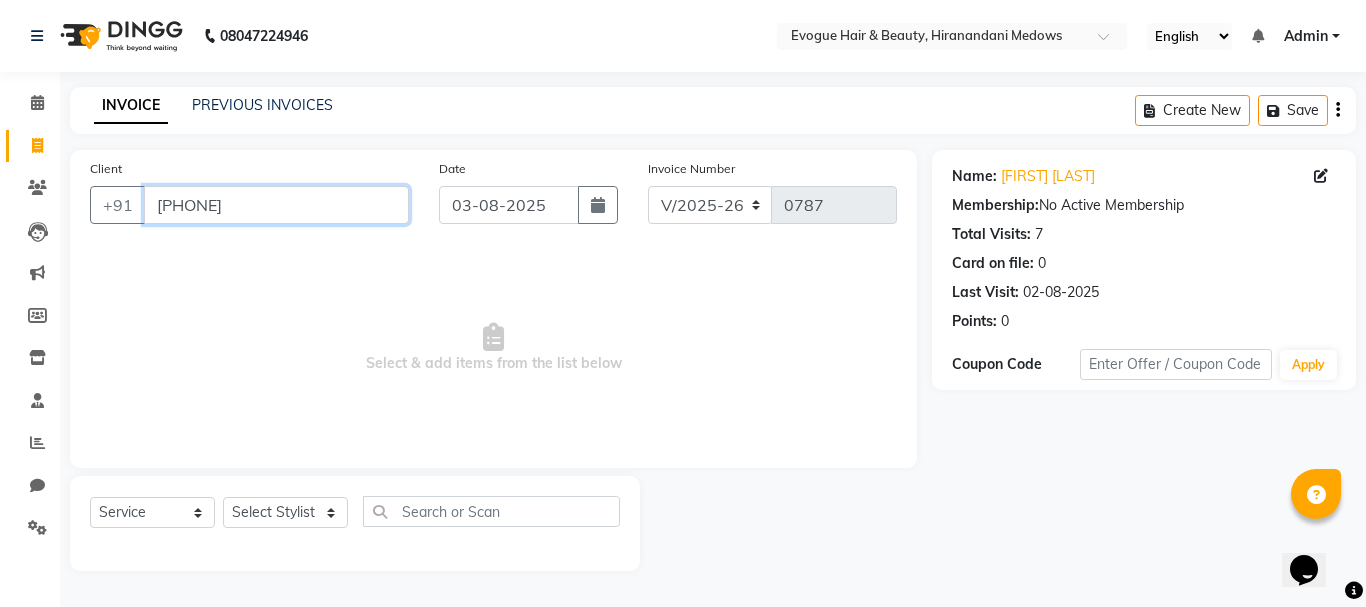click on "[PHONE]" at bounding box center [276, 205] 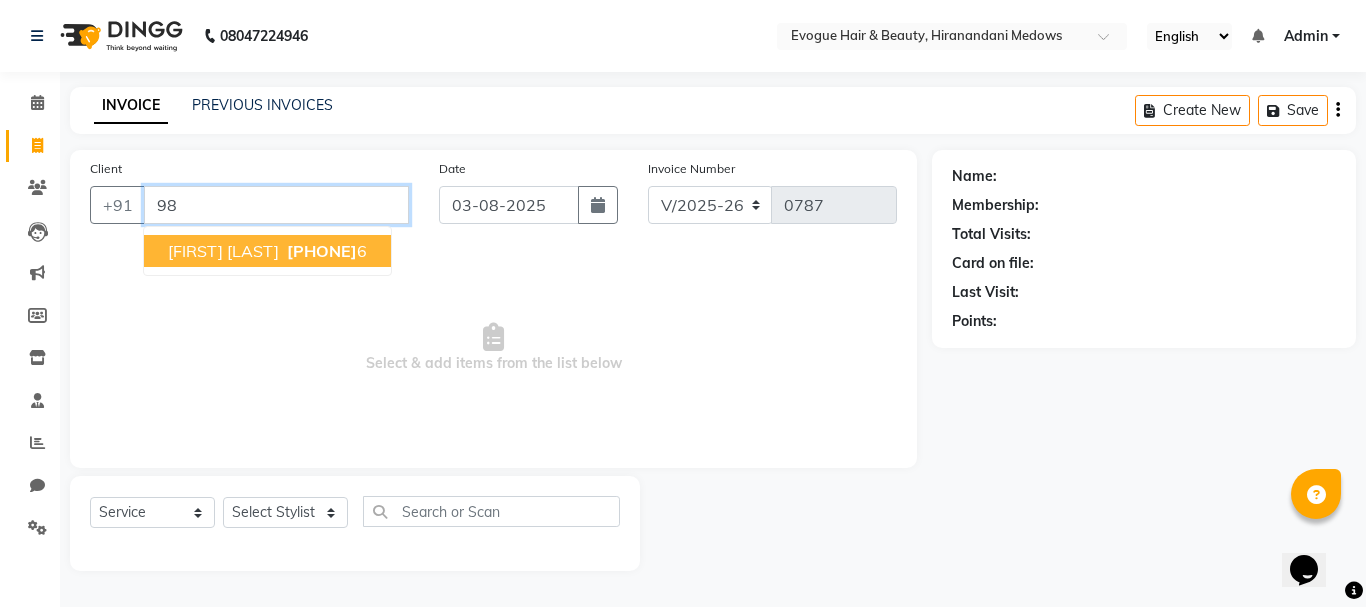 type on "9" 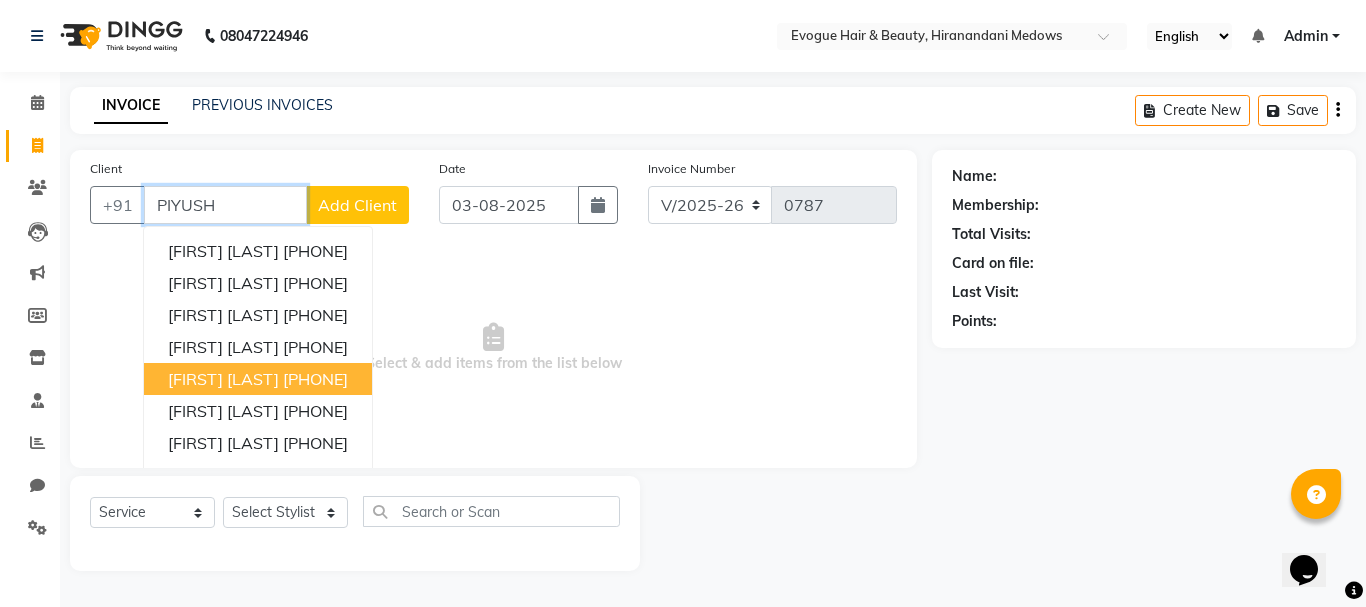 click on "[PHONE]" at bounding box center [315, 379] 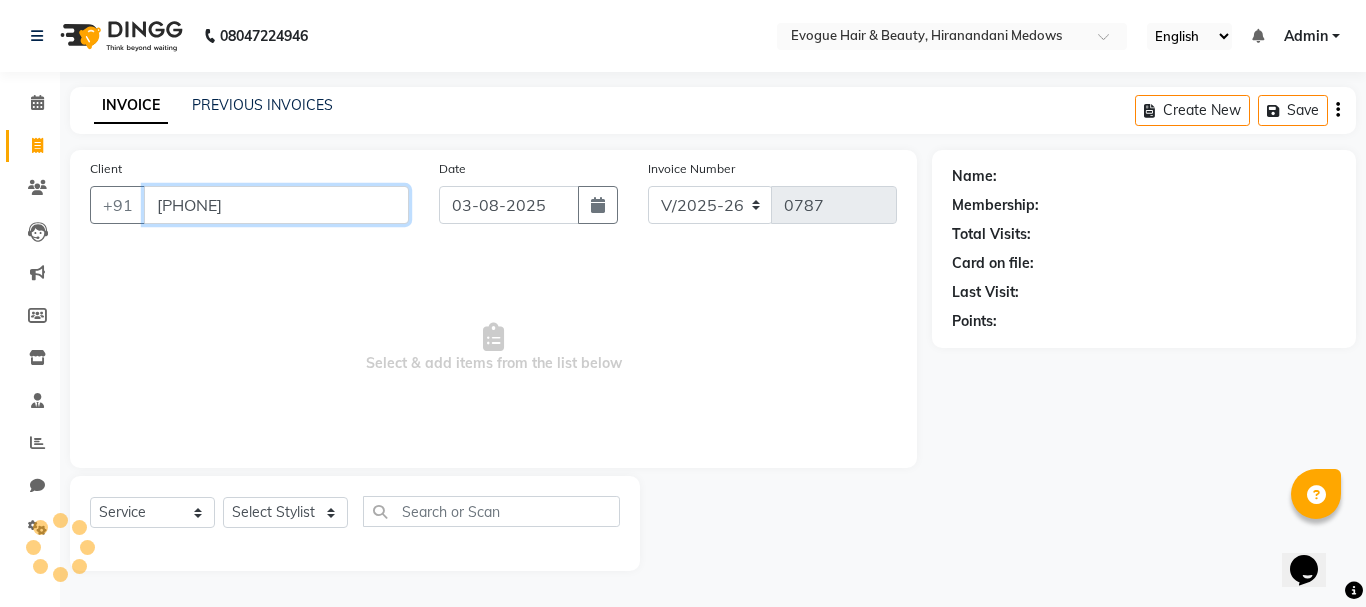 type on "[PHONE]" 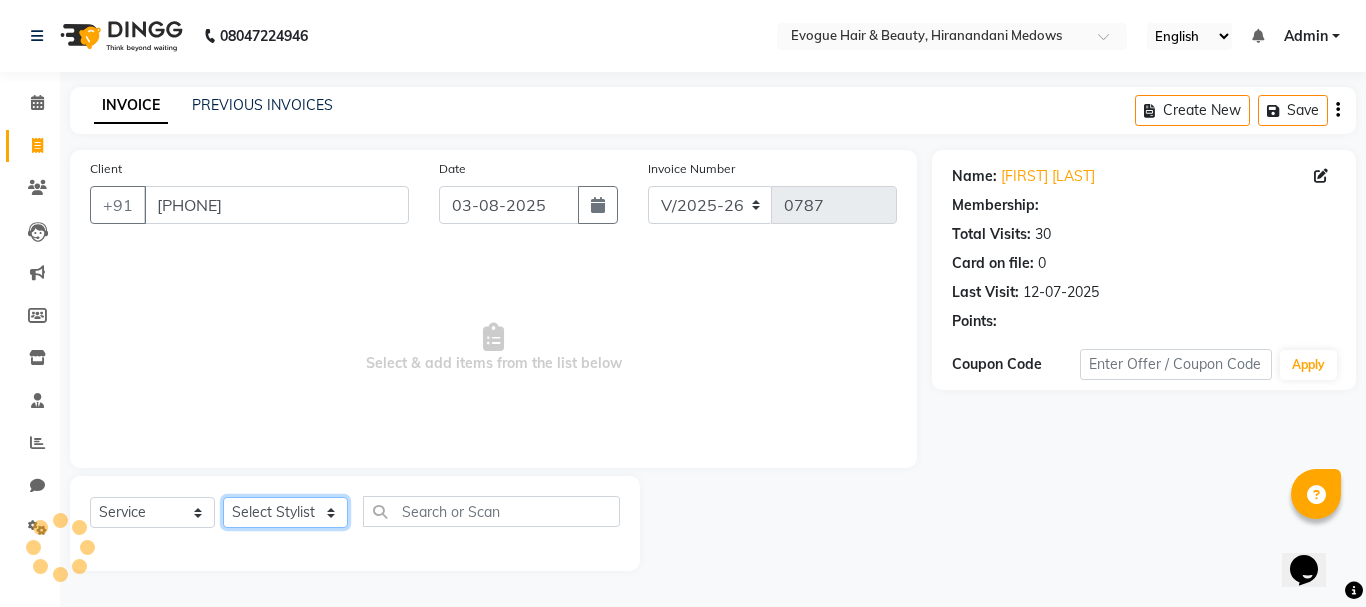 click on "Select Stylist [FIRST] [LAST] [FIRST] [LAST] Manager [FIRST] [LAST] [FIRST] [LAST] [FIRST] [LAST]" 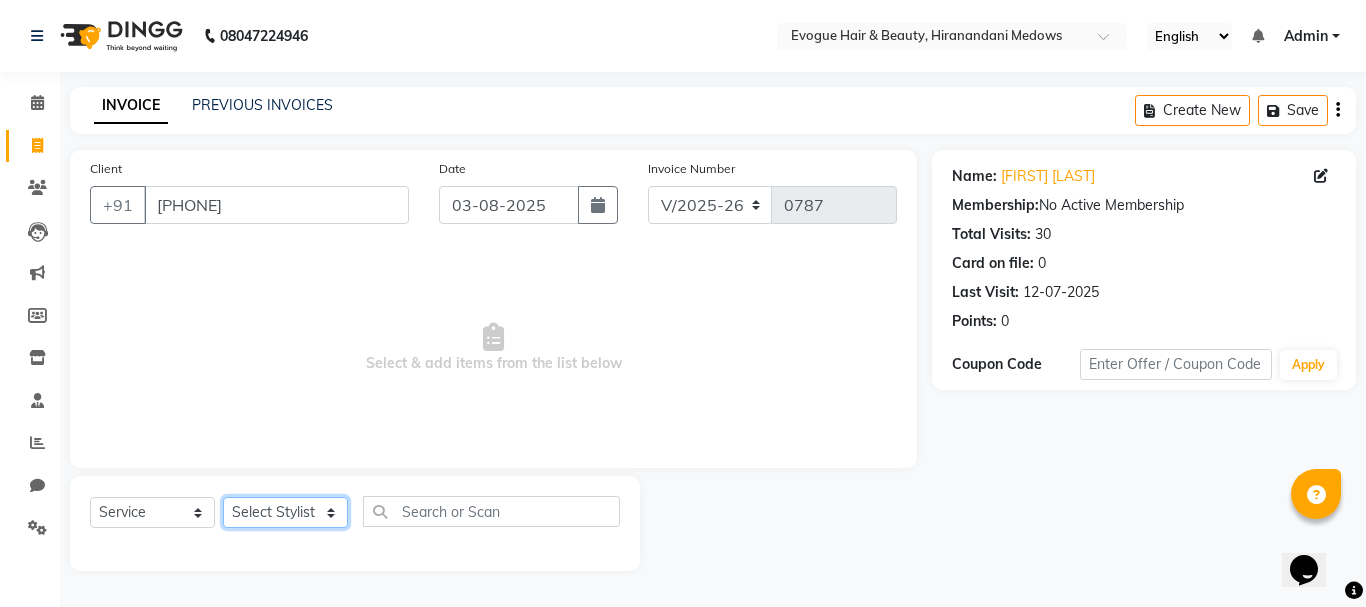 select on "11857" 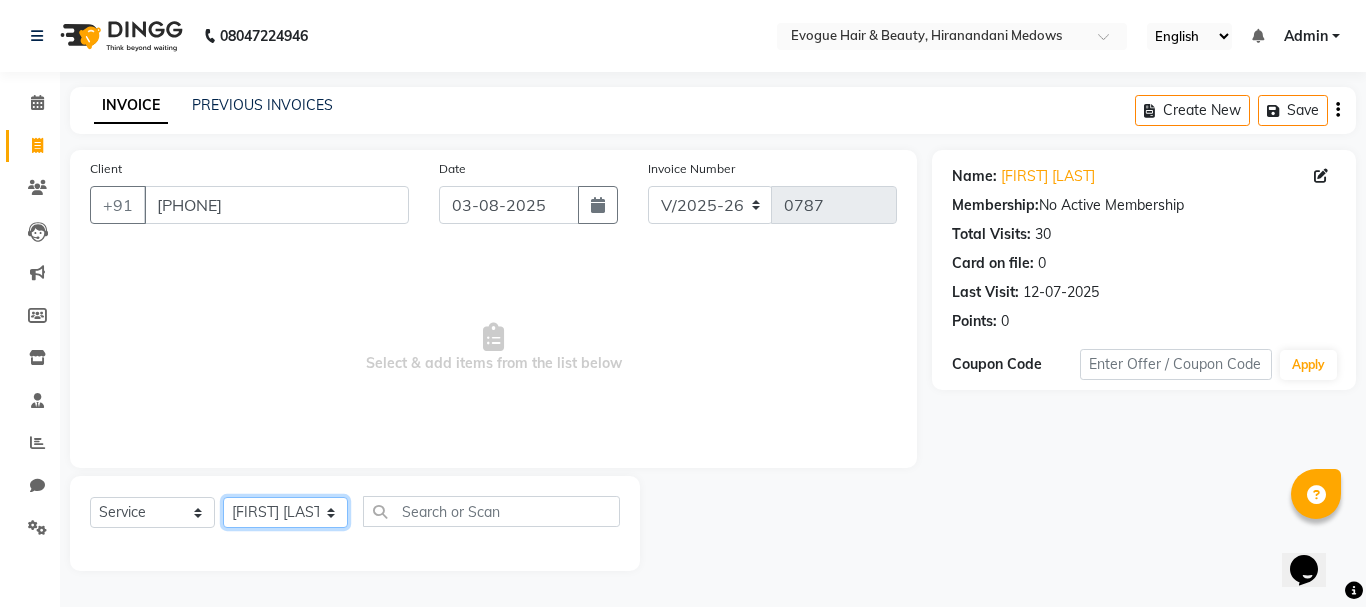 click on "Select Stylist [FIRST] [LAST] [FIRST] [LAST] Manager [FIRST] [LAST] [FIRST] [LAST] [FIRST] [LAST]" 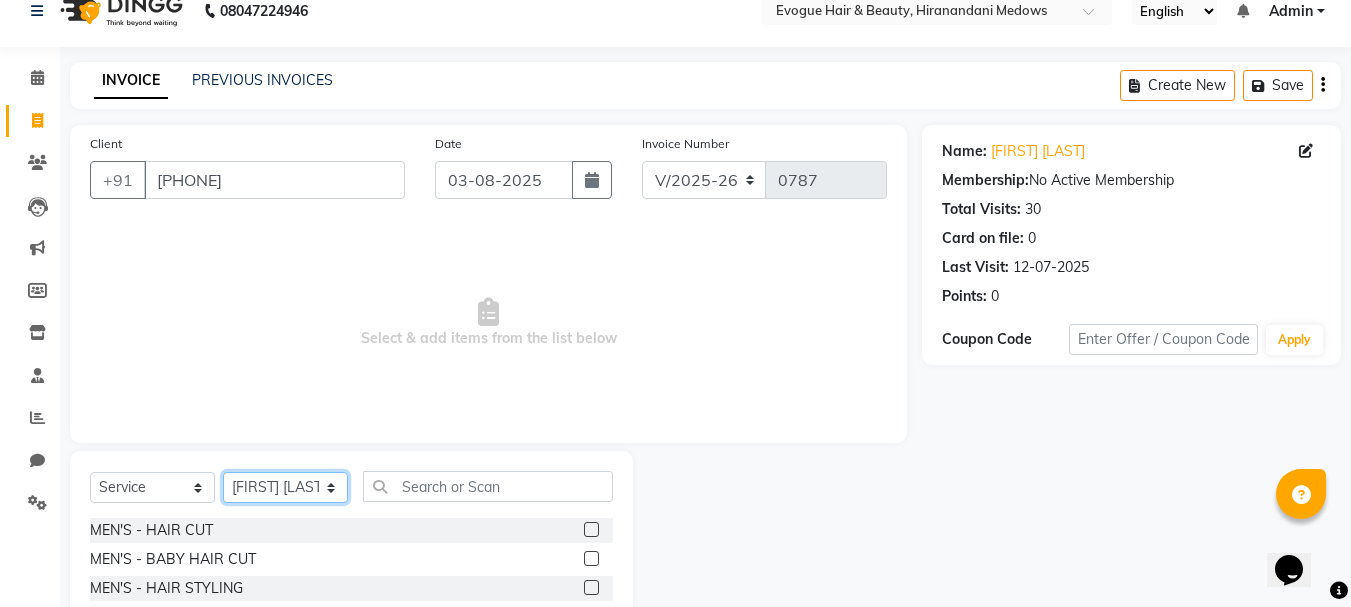 scroll, scrollTop: 194, scrollLeft: 0, axis: vertical 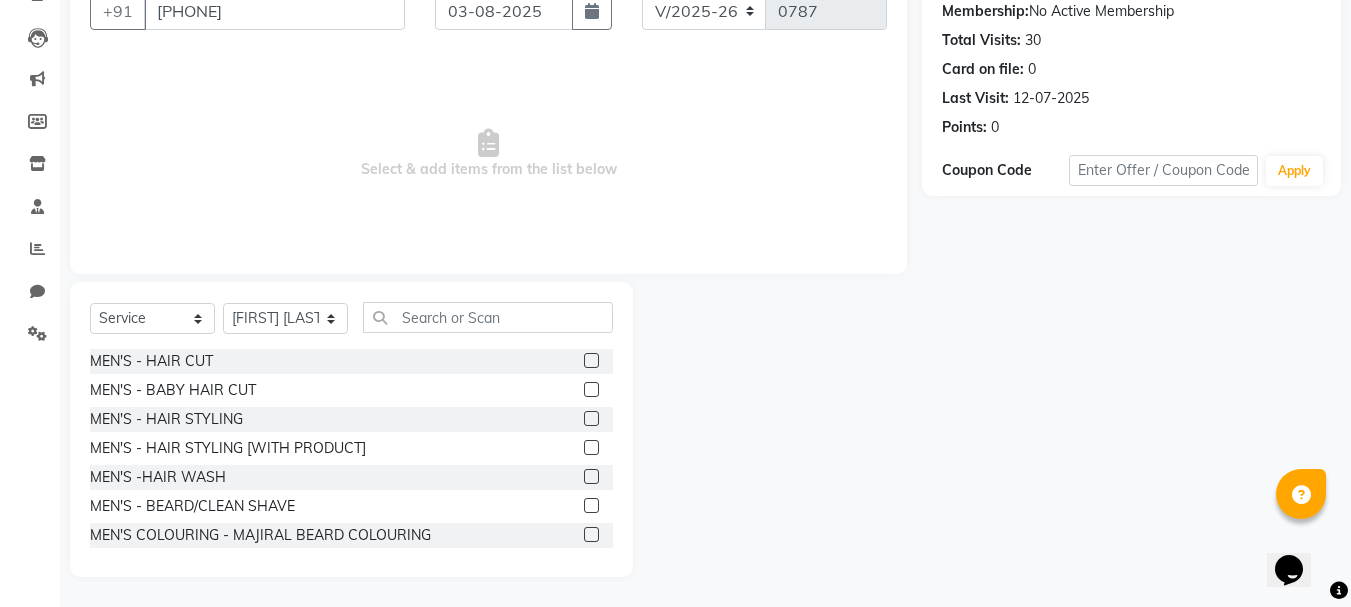 click 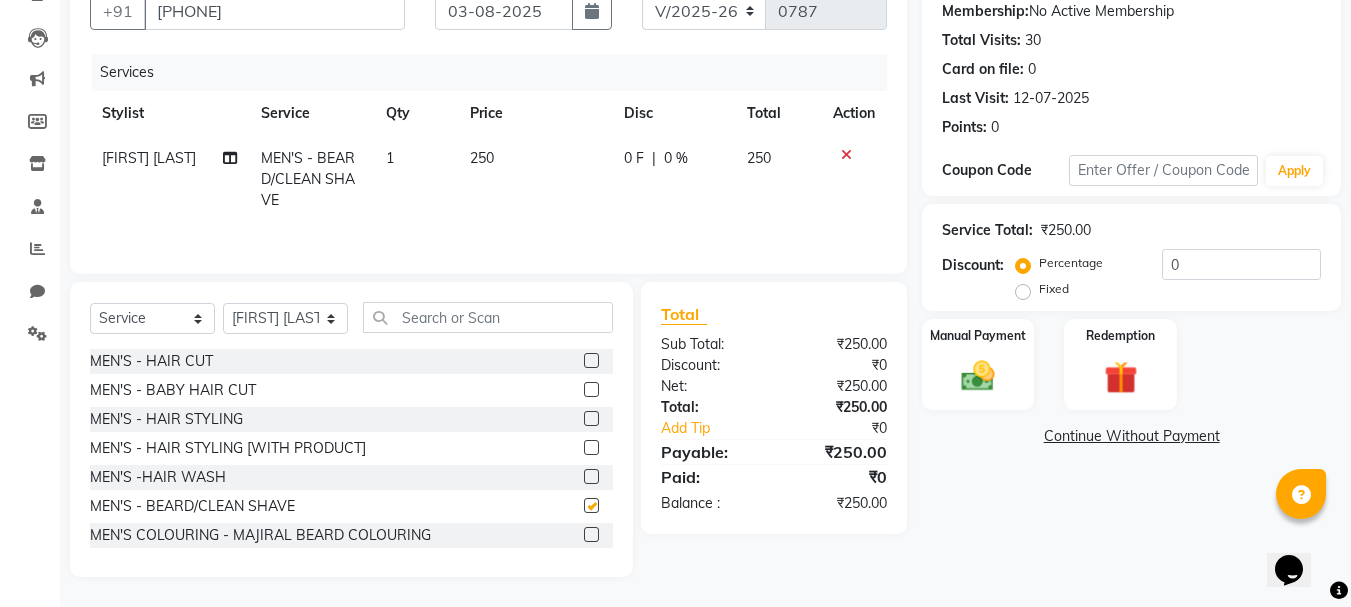 checkbox on "false" 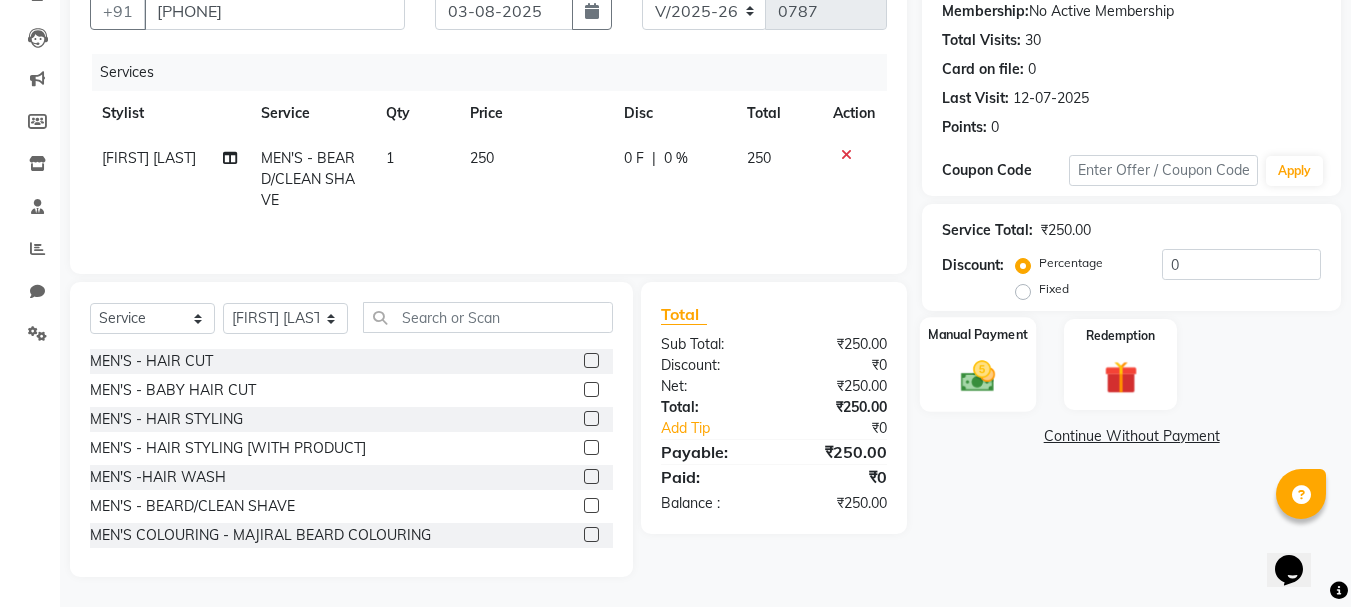 click 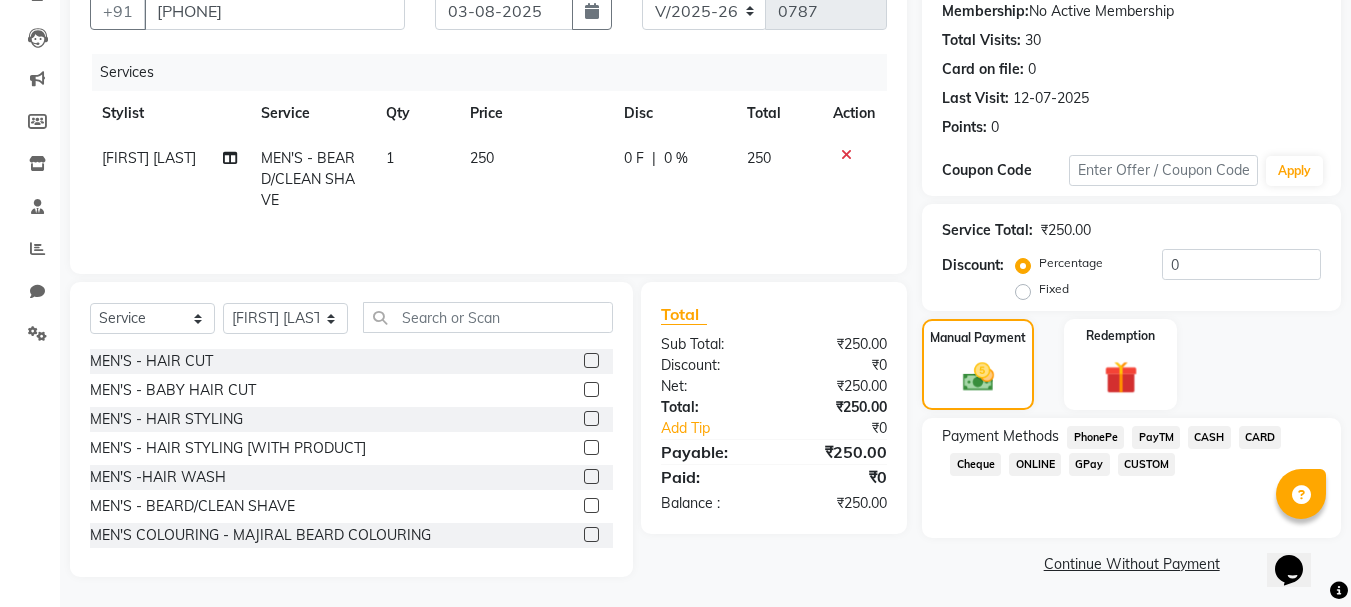 click on "ONLINE" 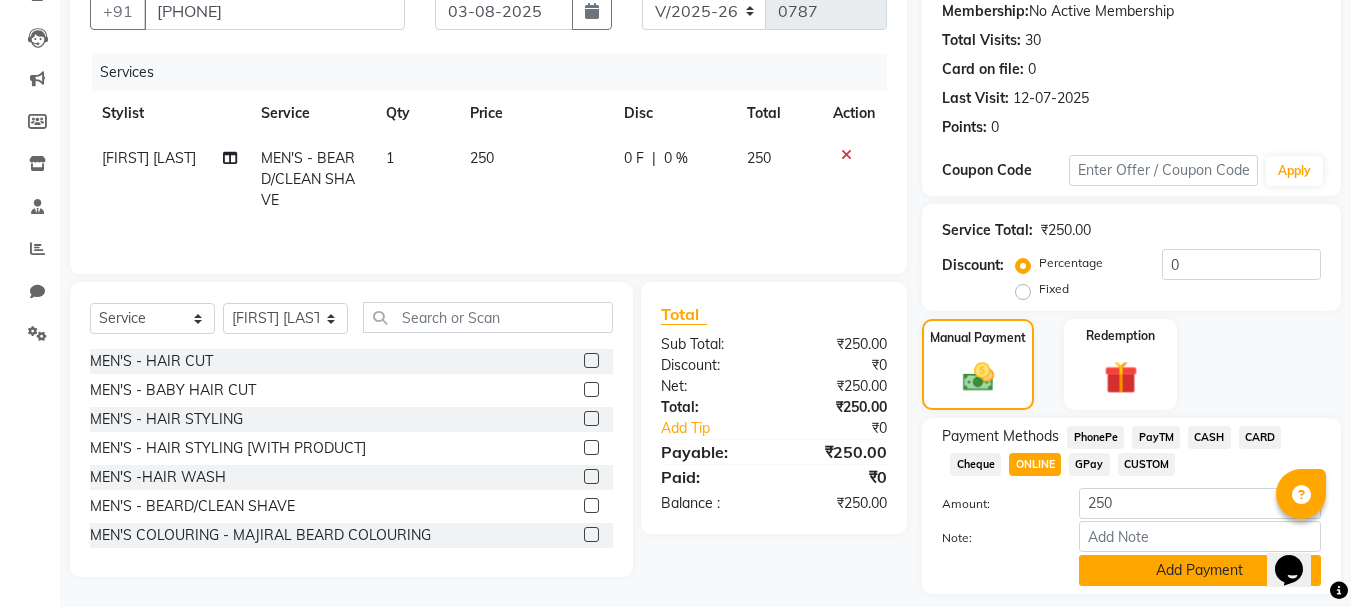 click on "Add Payment" 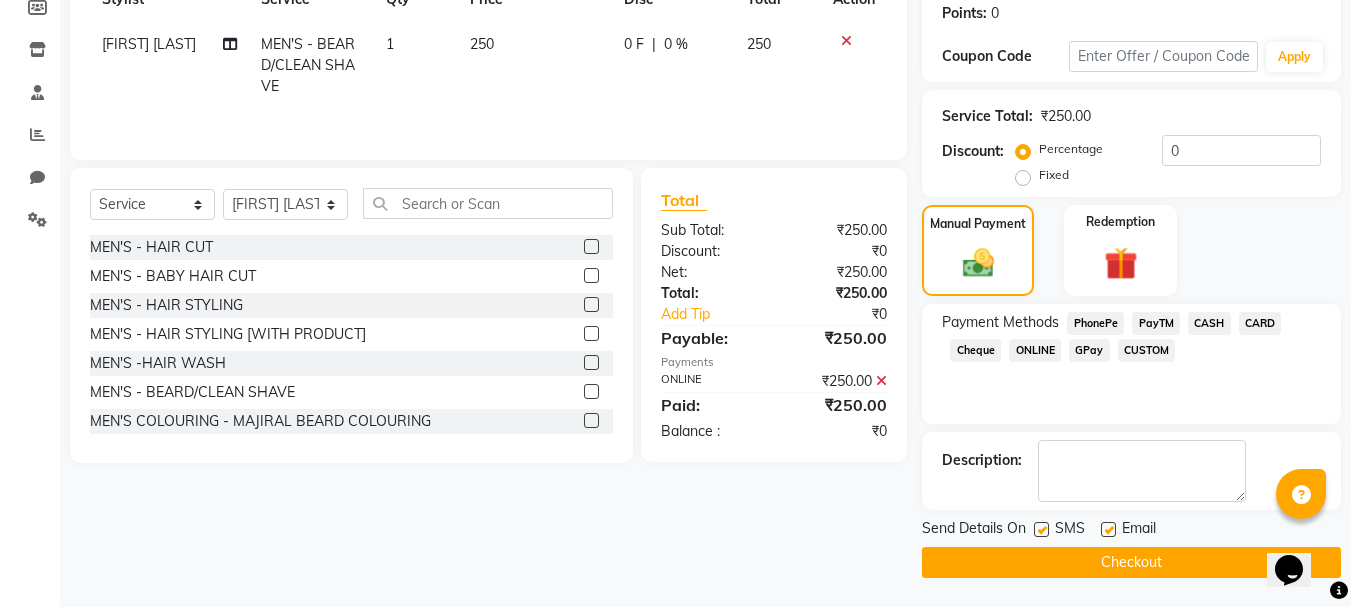 scroll, scrollTop: 309, scrollLeft: 0, axis: vertical 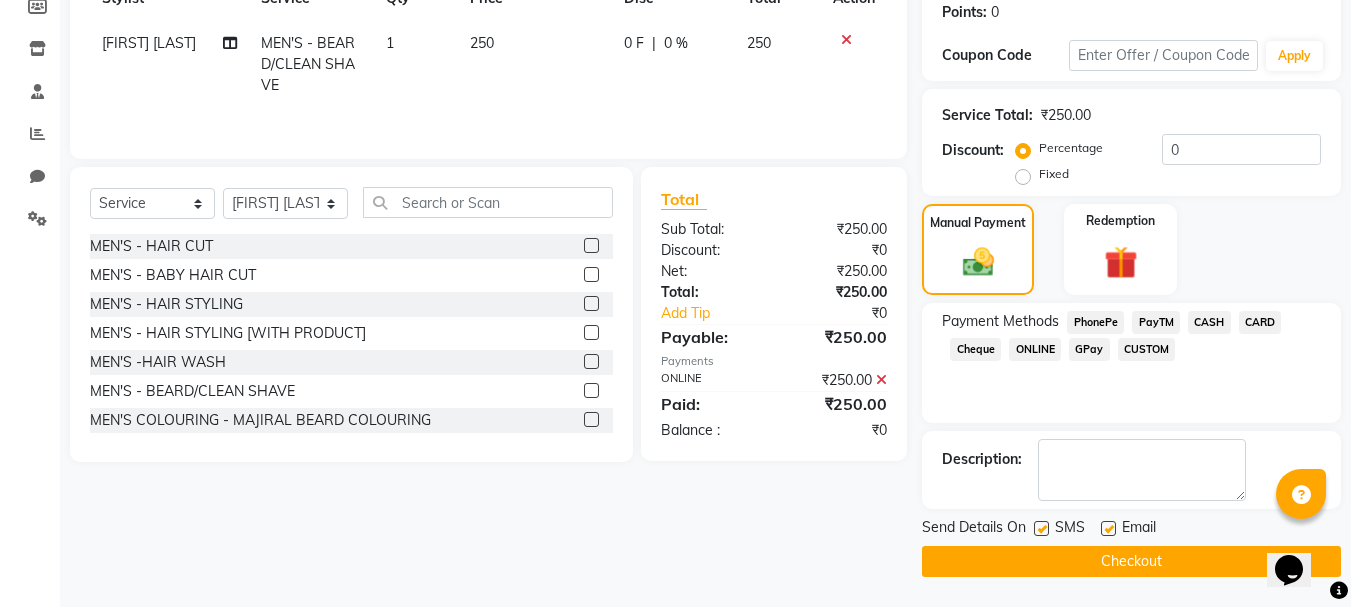 click on "Checkout" 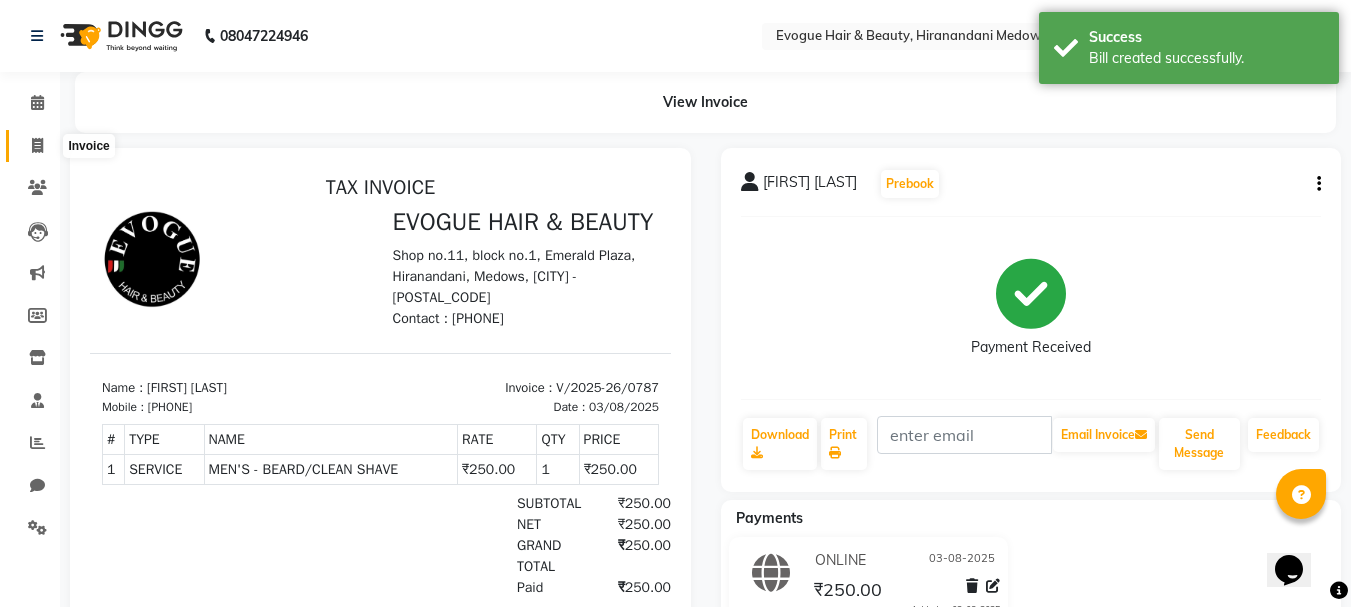 scroll, scrollTop: 0, scrollLeft: 0, axis: both 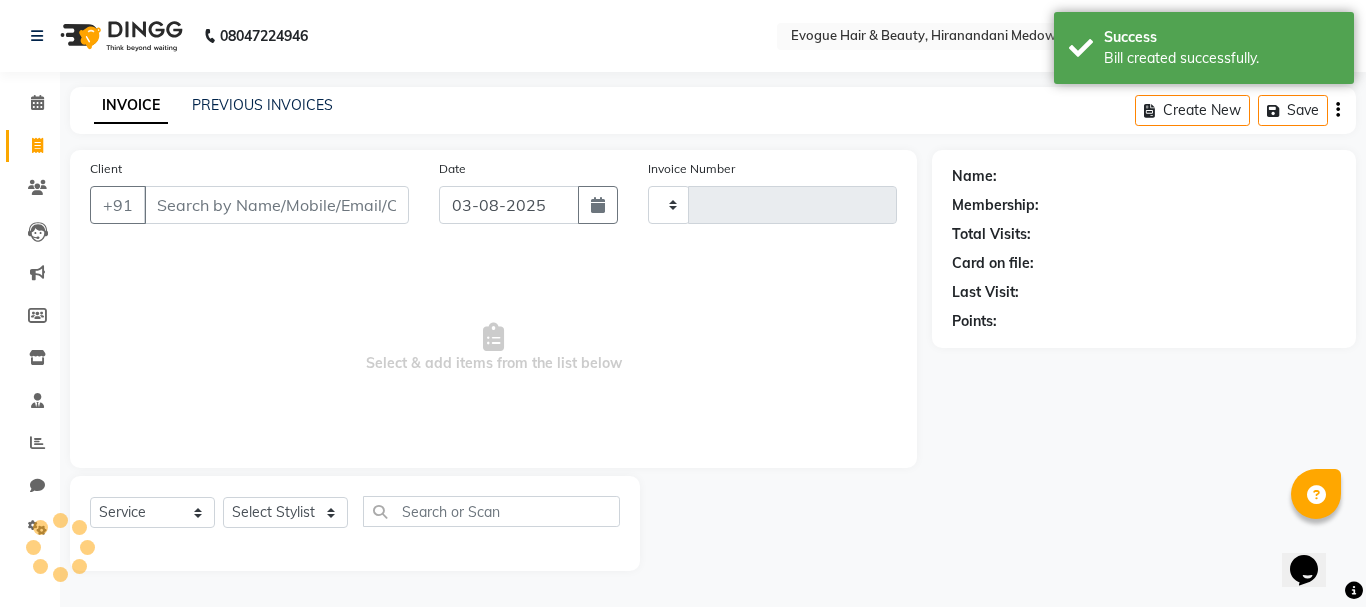 type on "0788" 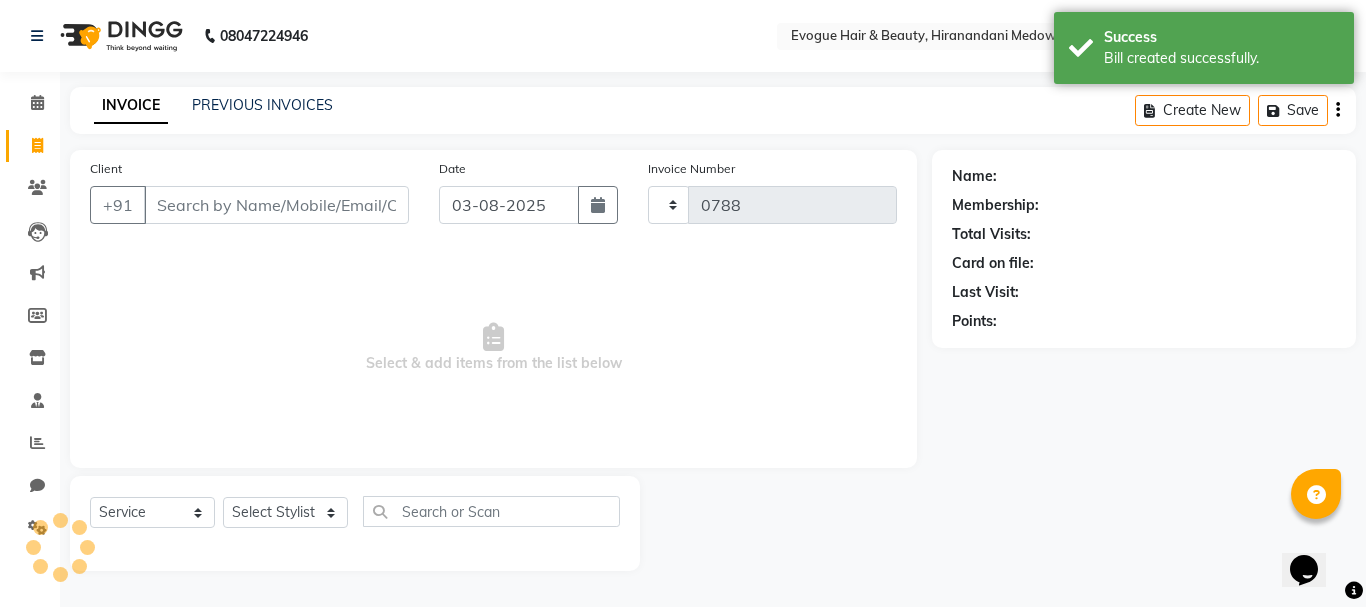 select on "746" 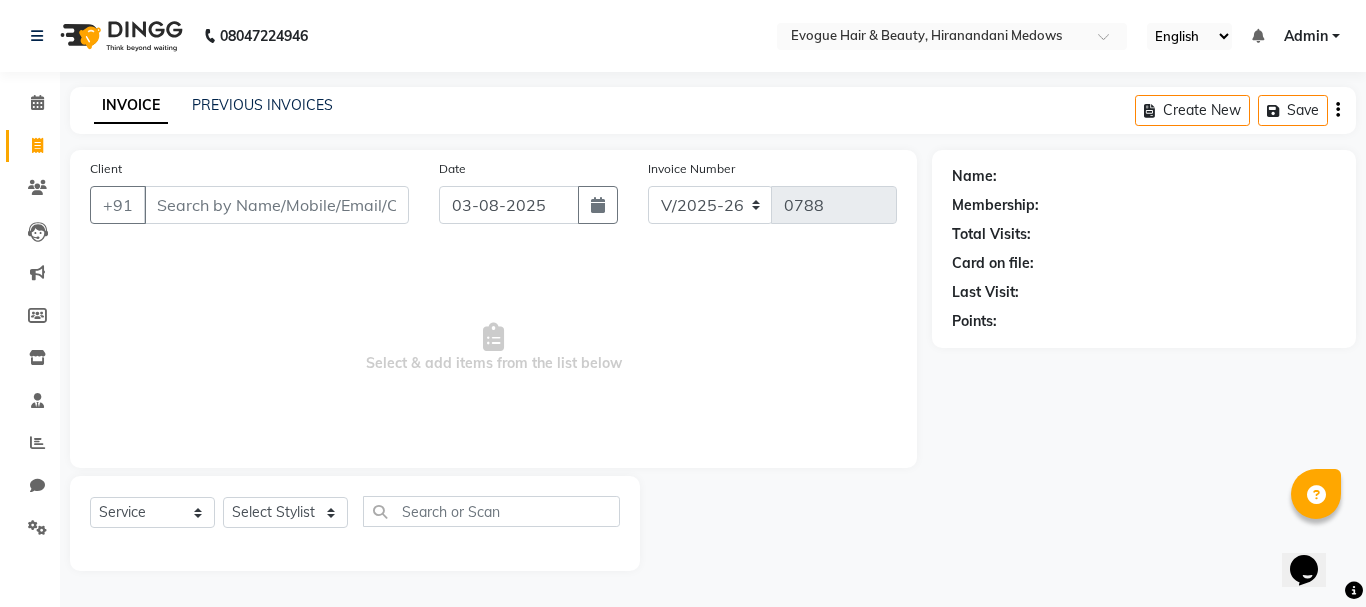 click on "Client" at bounding box center (276, 205) 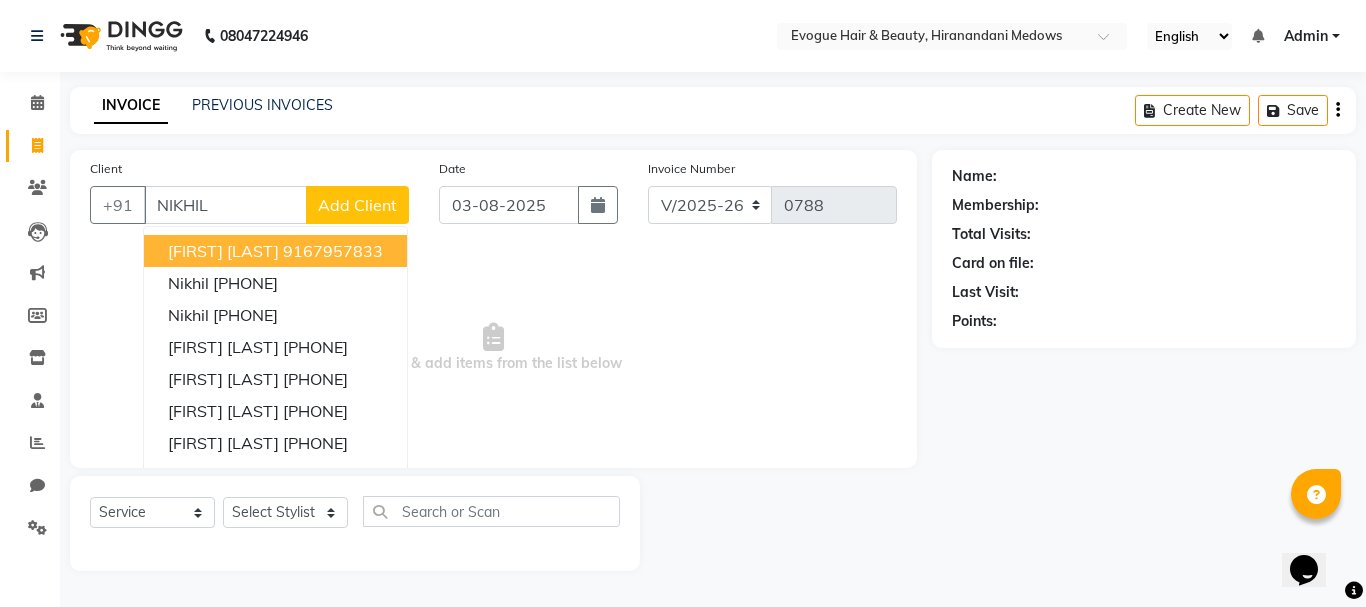 click on "[FIRST] [LAST]" at bounding box center (223, 251) 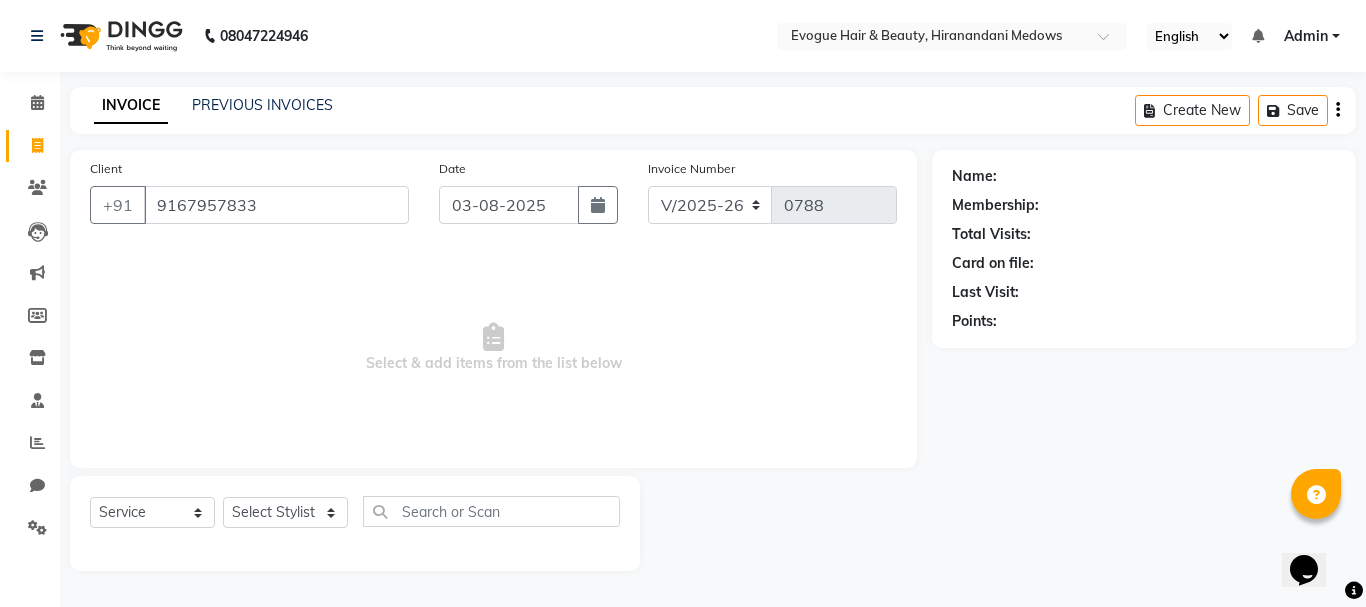 type on "9167957833" 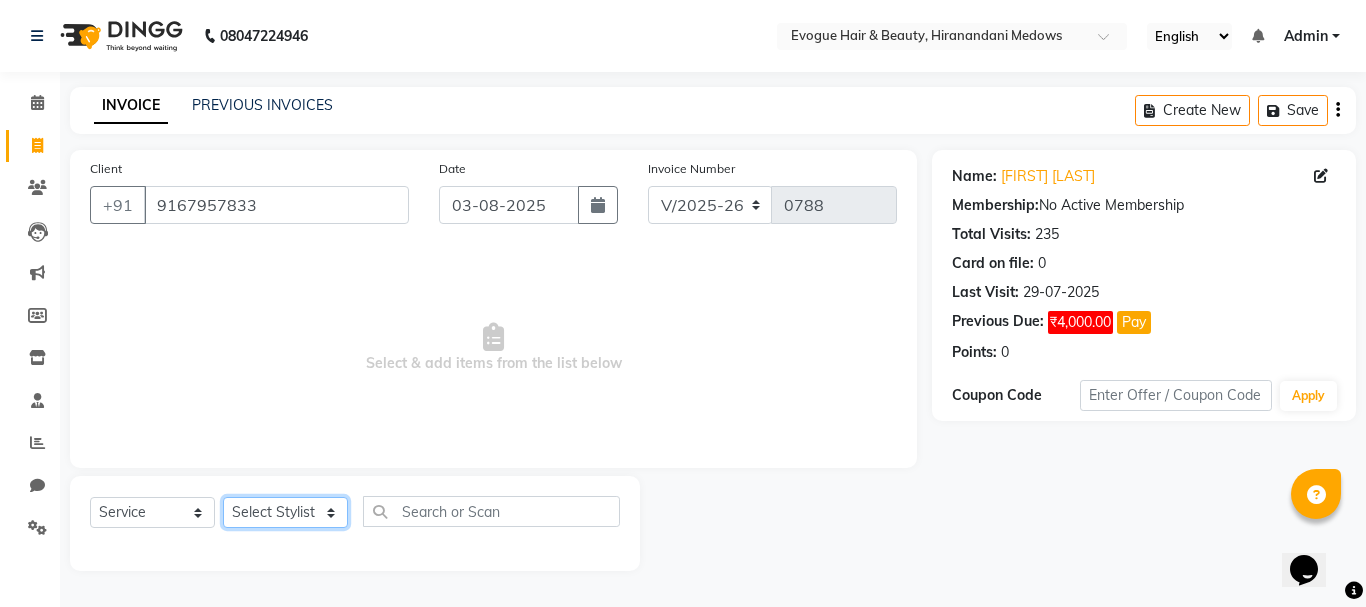 click on "Select Stylist [FIRST] [LAST] [FIRST] [LAST] Manager [FIRST] [LAST] [FIRST] [LAST] [FIRST] [LAST]" 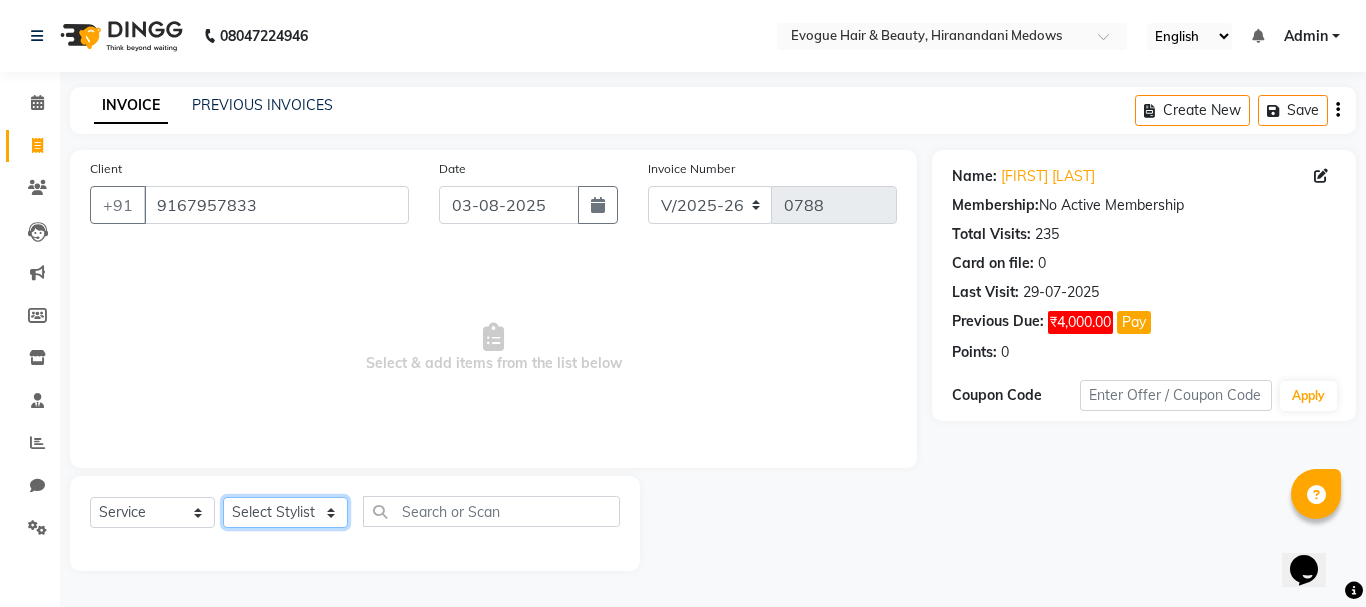 select on "11857" 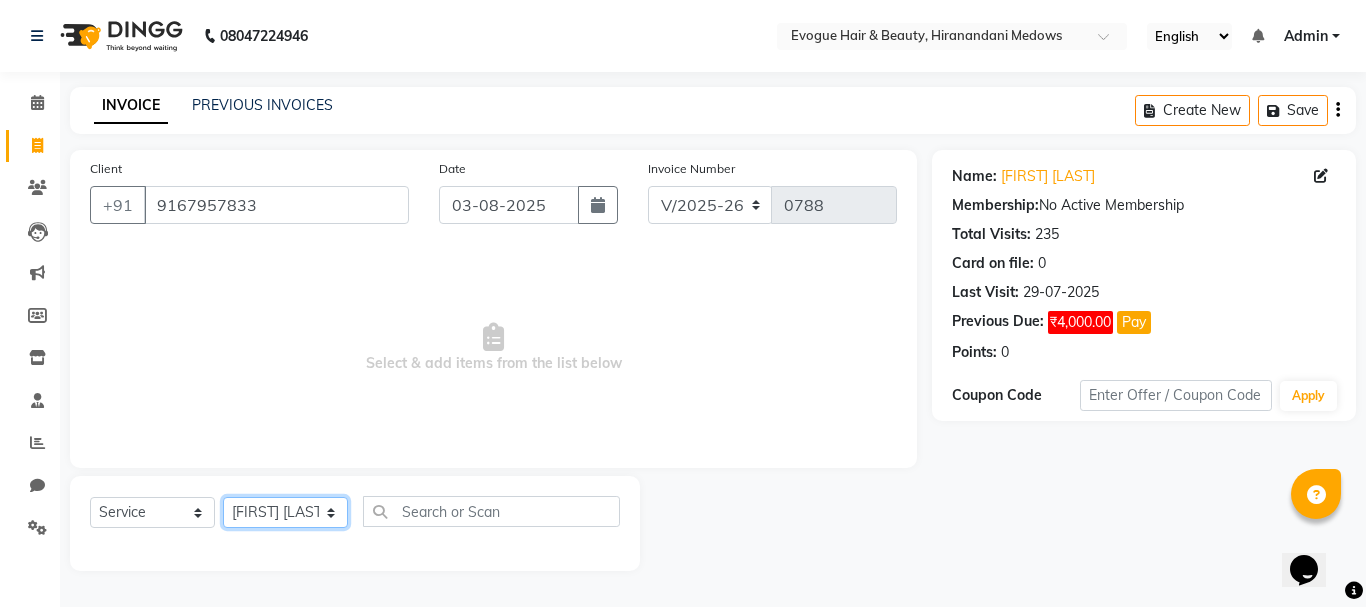 click on "Select Stylist [FIRST] [LAST] [FIRST] [LAST] Manager [FIRST] [LAST] [FIRST] [LAST] [FIRST] [LAST]" 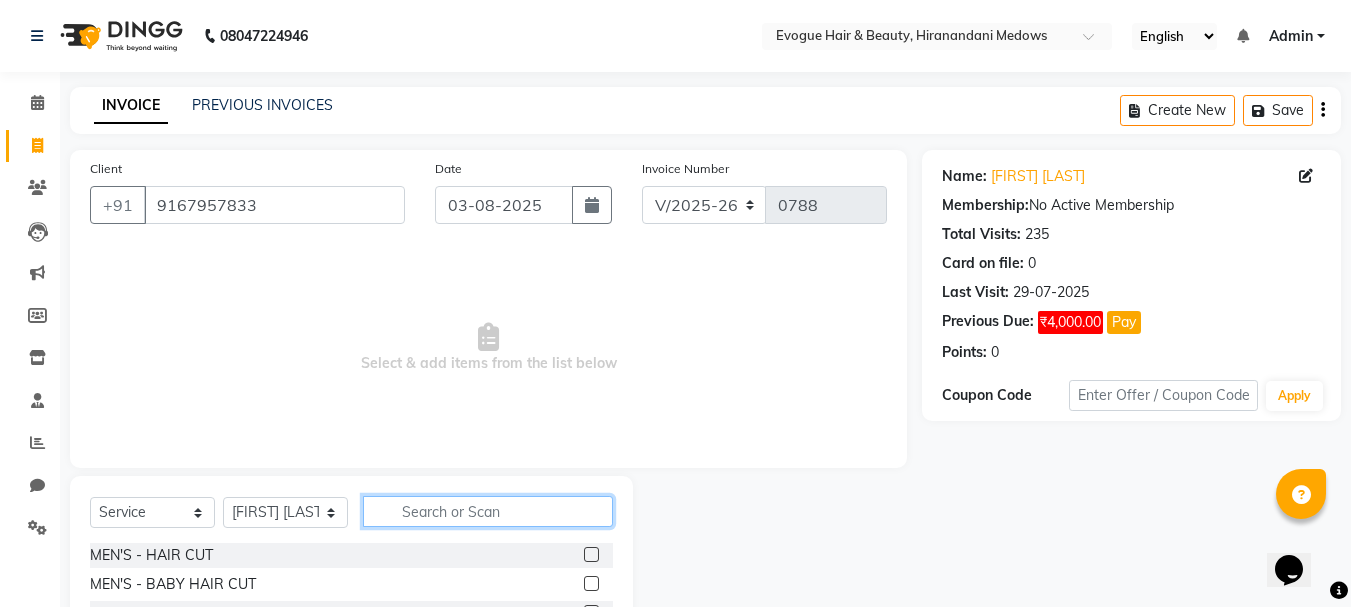click 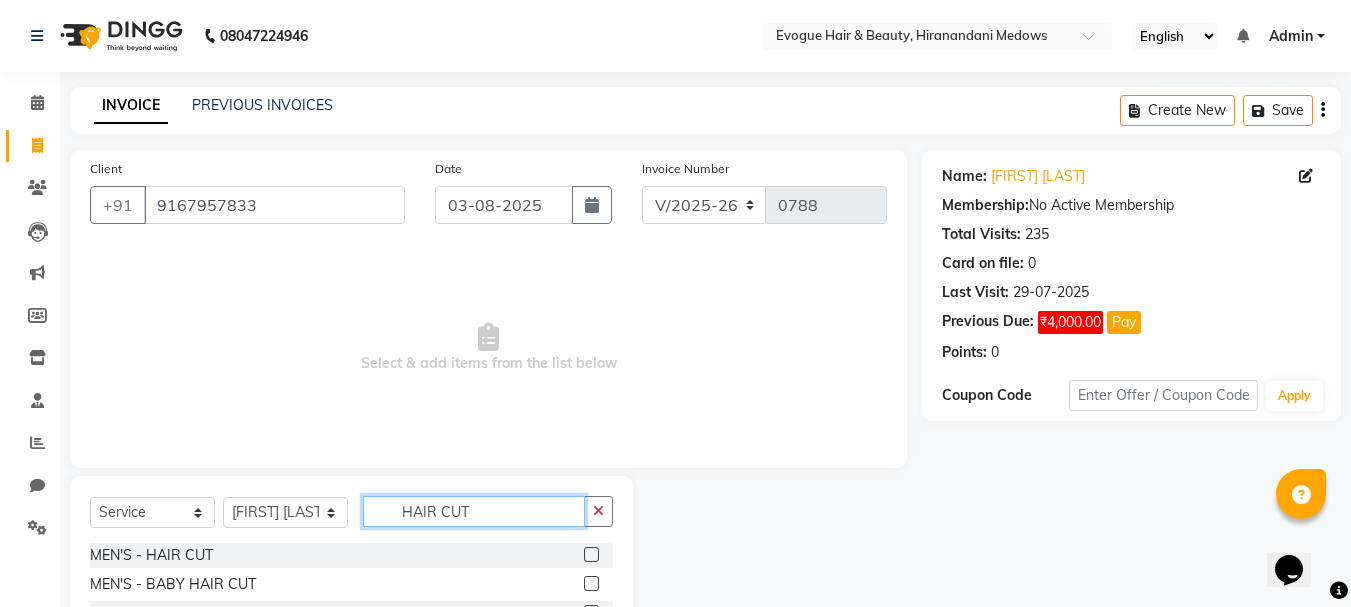 scroll, scrollTop: 100, scrollLeft: 0, axis: vertical 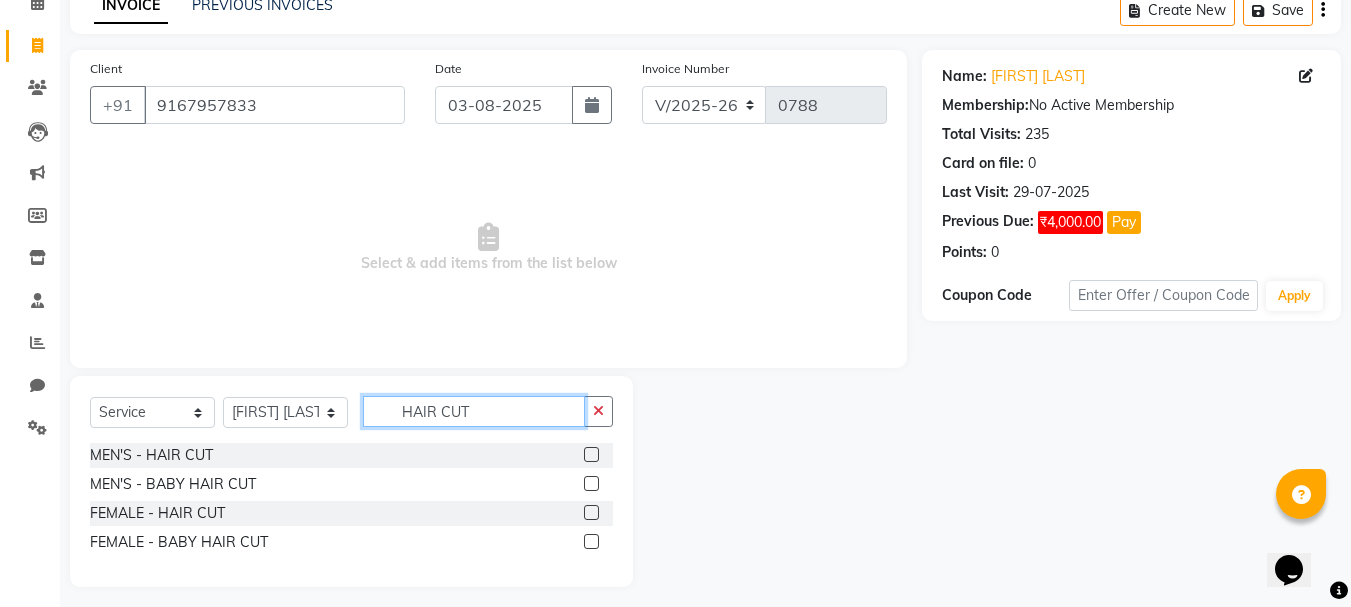 type on "HAIR CUT" 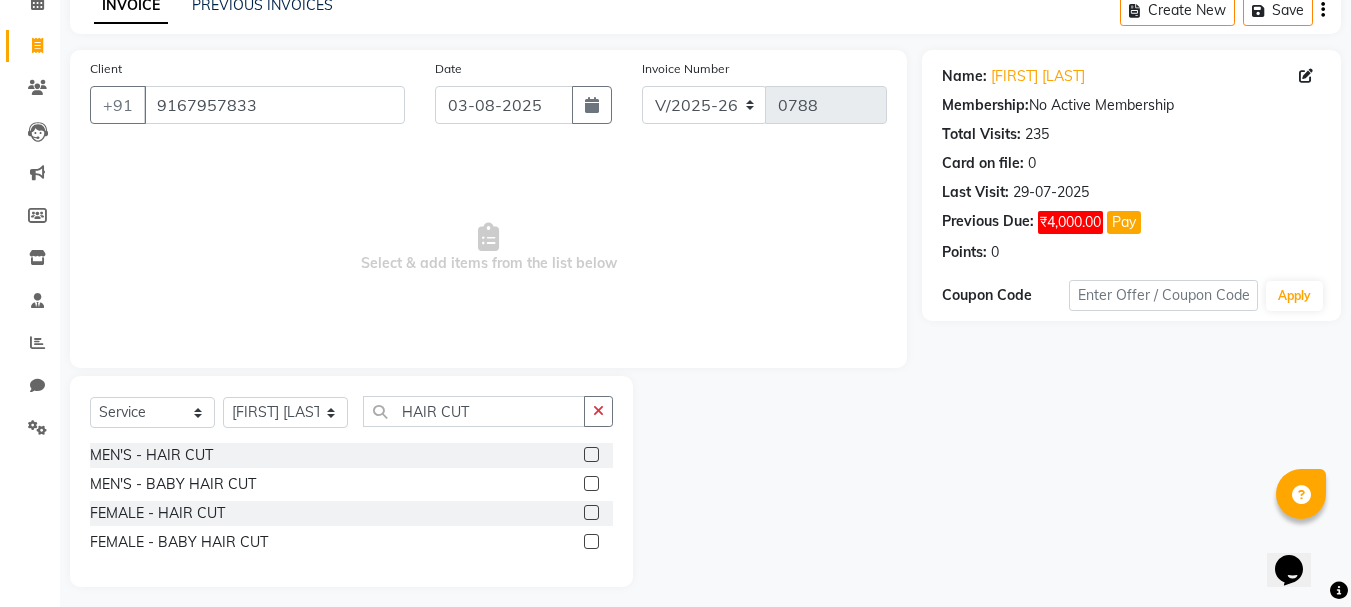 click 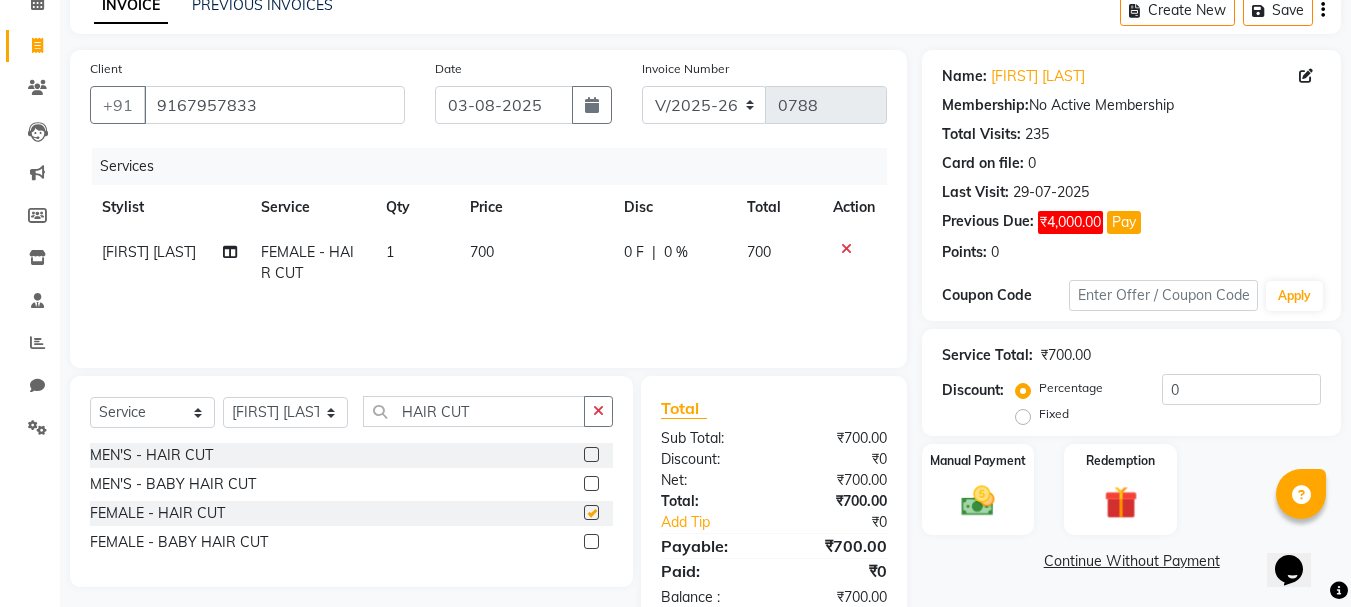 checkbox on "false" 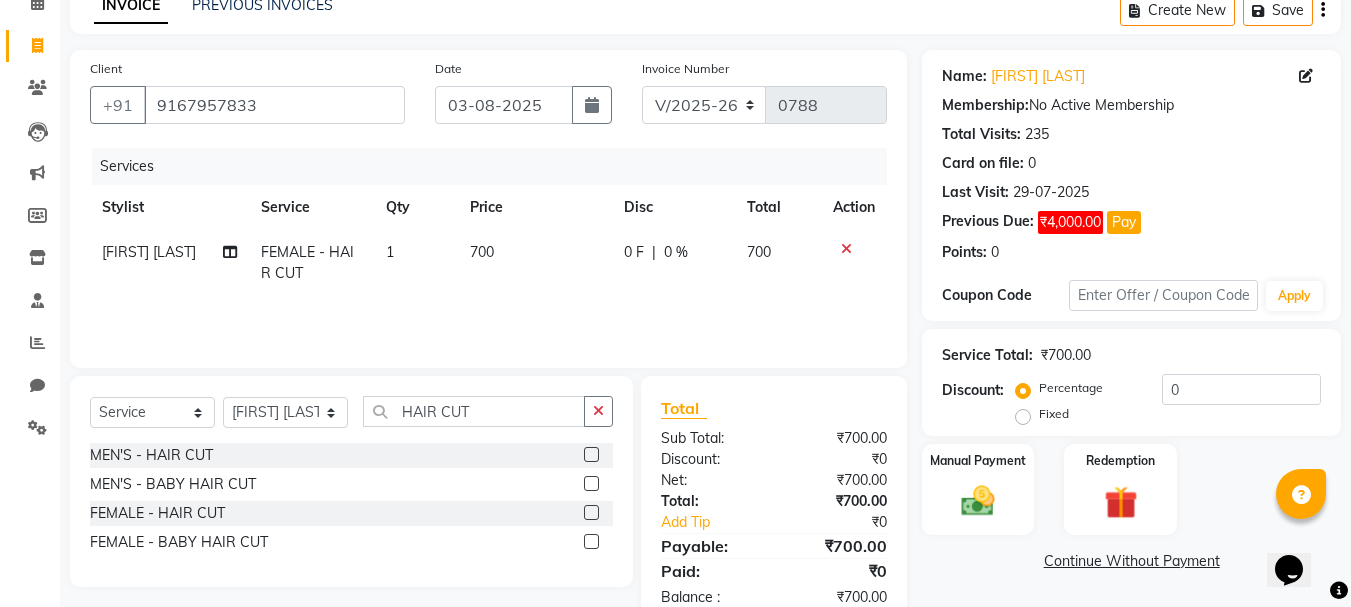 click on "1" 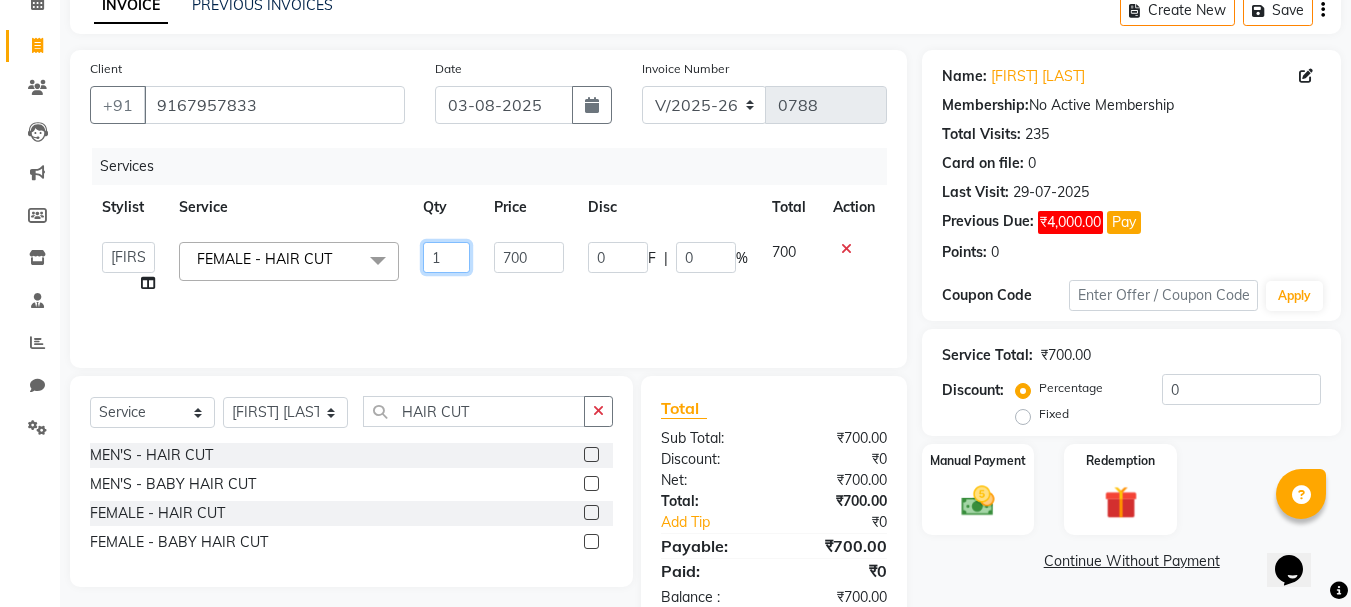 click on "1" 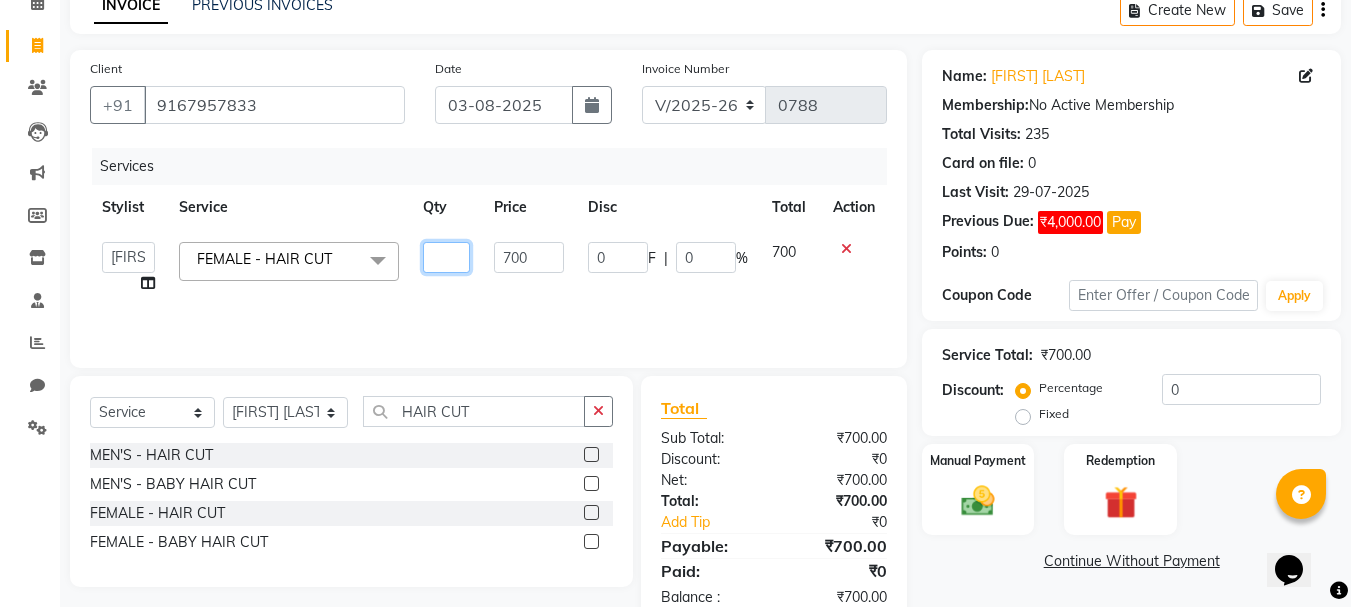 type on "2" 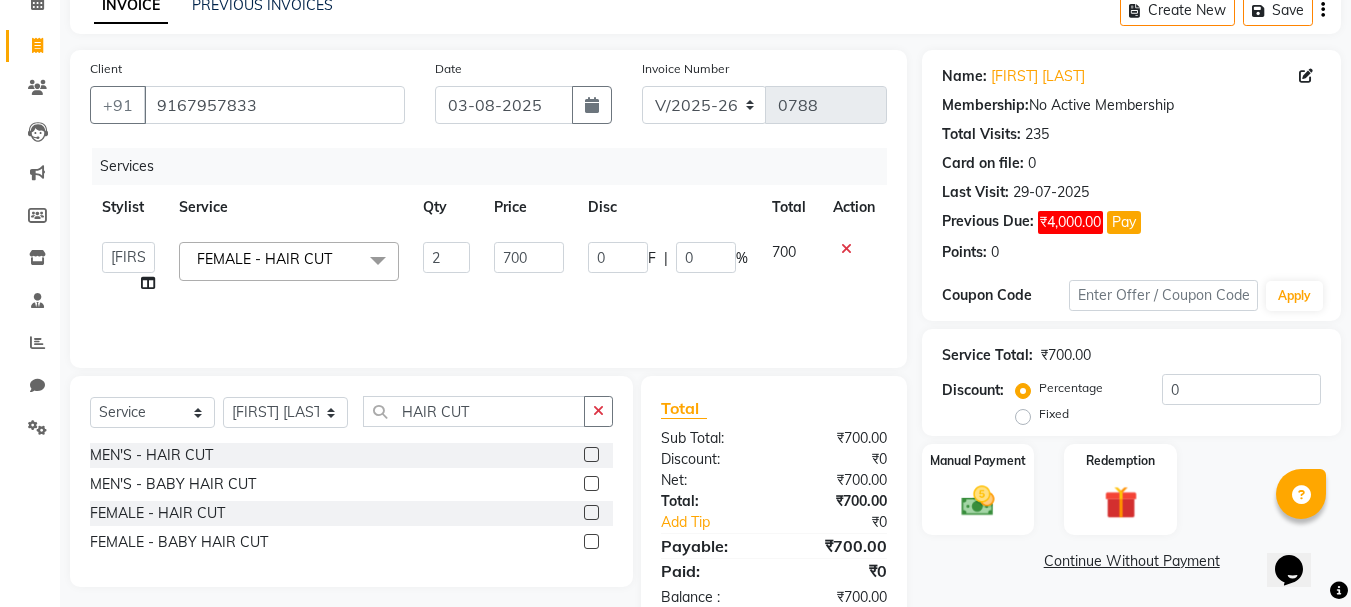 click on "[FIRST] [LAST] [FIRST] [LAST] Manager [FIRST] [LAST] [FIRST] [LAST] [FIRST] [LAST] FEMALE - HAIR CUT  x MEN'S  - HAIR CUT MEN'S  - BABY HAIR CUT MEN'S  - HAIR STYLING MEN'S  - HAIR STYLING [WITH PRODUCT] MEN'S -HAIR WASH MEN'S - BEARD/CLEAN SHAVE MEN'S COLOURING - MAJIRAL BEARD COLOURING MEN'S COLOURING - MAJIRAL COLOUR MEN'S COLOURING - MAJIRAL HIGHLIGHTS MEN'S COLOURING - MAJIRAL PER STREX MEN'S COLOURING - MAJIRAL EXTRA DENCITY MEN'S COLOURING - INOA COLOUR MEN'S COLOURING - INOA HIGHLIGHTS MEN'S COLOURING - INOA PER STREX MEN'S COLOURING - INOA BEARD COLOURING MEN'S COLOURING - INOA EXTRA DENCITY HAIR RELAXING/SPA  - HEAD MASSAGE MEN'S HAIR RELAXING/SPA  - LOREAL HAIR SPA HAIR RELAXING/SPA  - KERATIN HAIR SPA HAIR RELAXING/SPA  - MYTHIC OIL HAIR SPA HAIR RELAXING/SPA  - HYDRATING + PURIFYING DOSE HAIR TREATMENT - ANTI DANDRUFF TREATMENT HAIR TREATMENT - HAIR FAL MEN'S HAIR TREATMENT - POWER MIX MEN'S HAIR TREATMENT - SMART BOND MEN'S FEMALE - HAIR WASH FEMALE - KERATIN HAIR WASH  FEMALE - HAIR CUT 2" 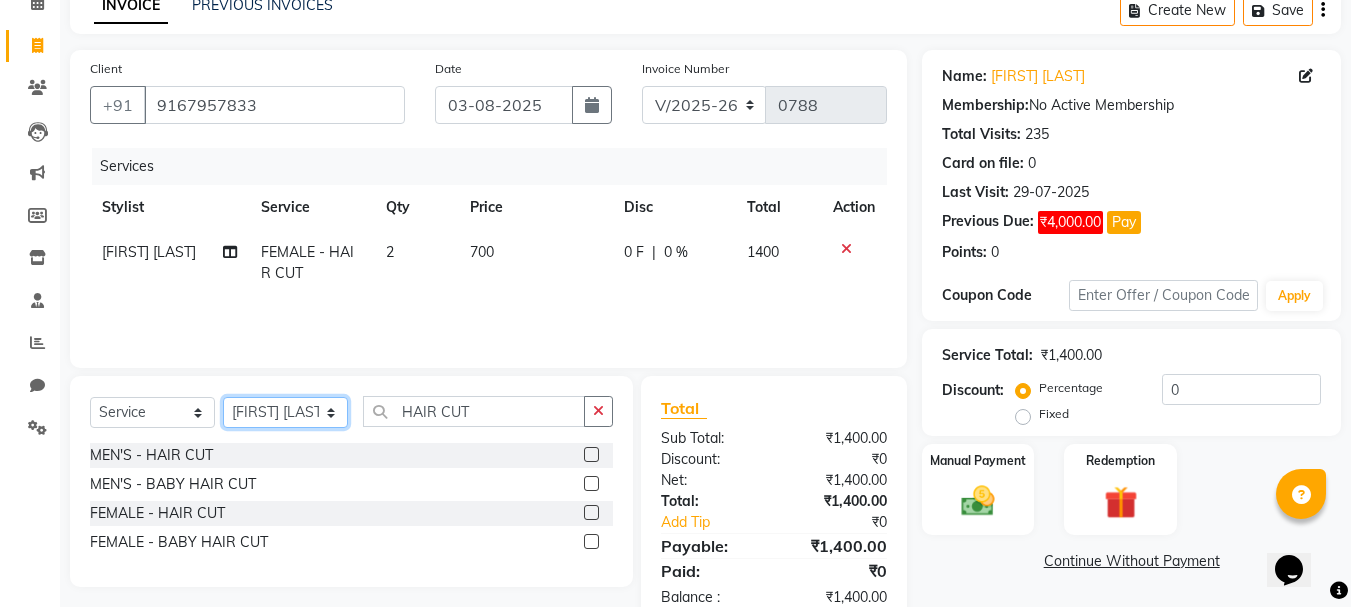 click on "Select Stylist [FIRST] [LAST] [FIRST] [LAST] Manager [FIRST] [LAST] [FIRST] [LAST] [FIRST] [LAST]" 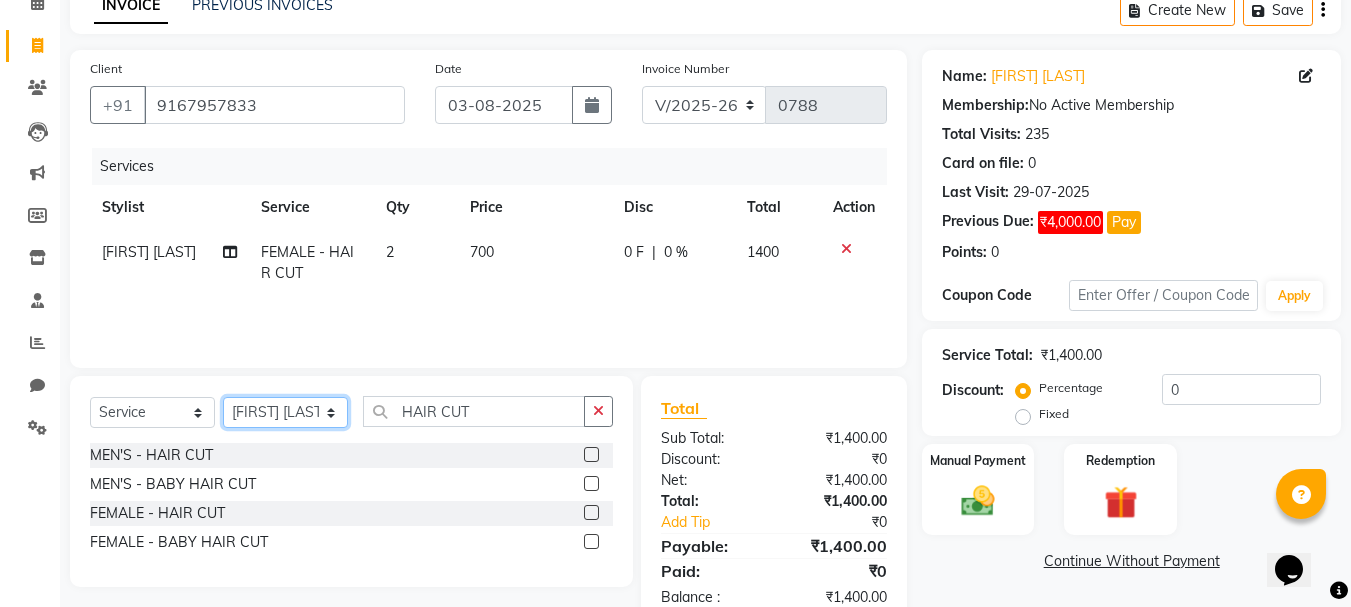 select on "70843" 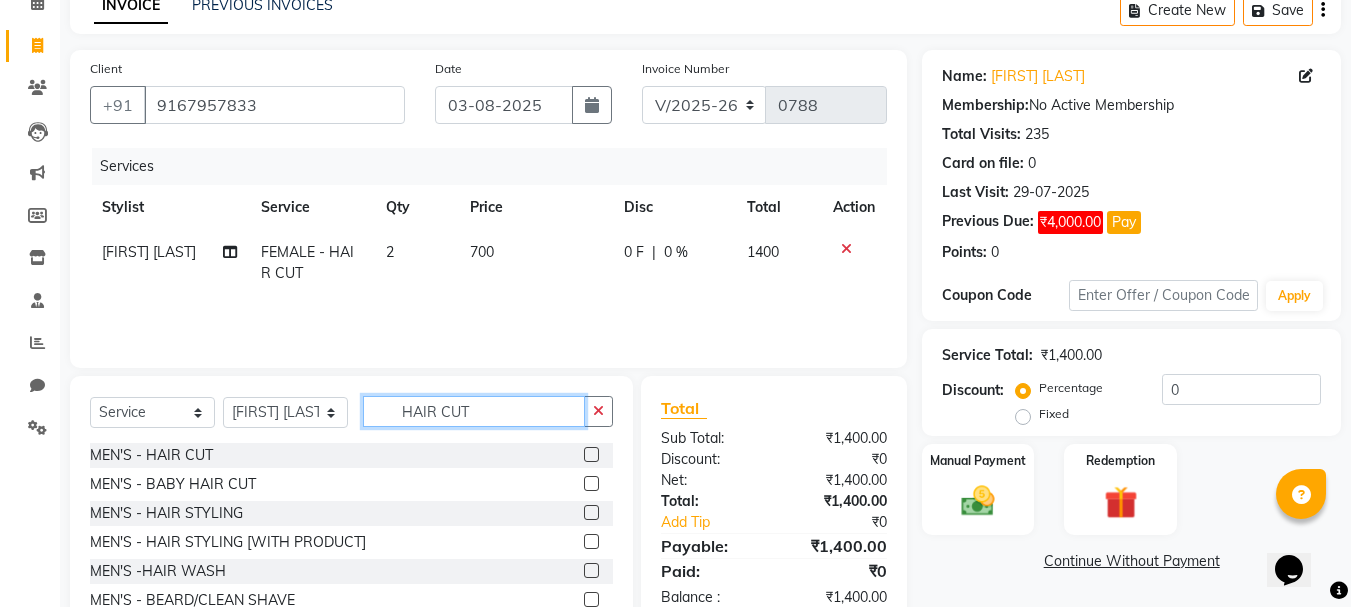 click on "HAIR CUT" 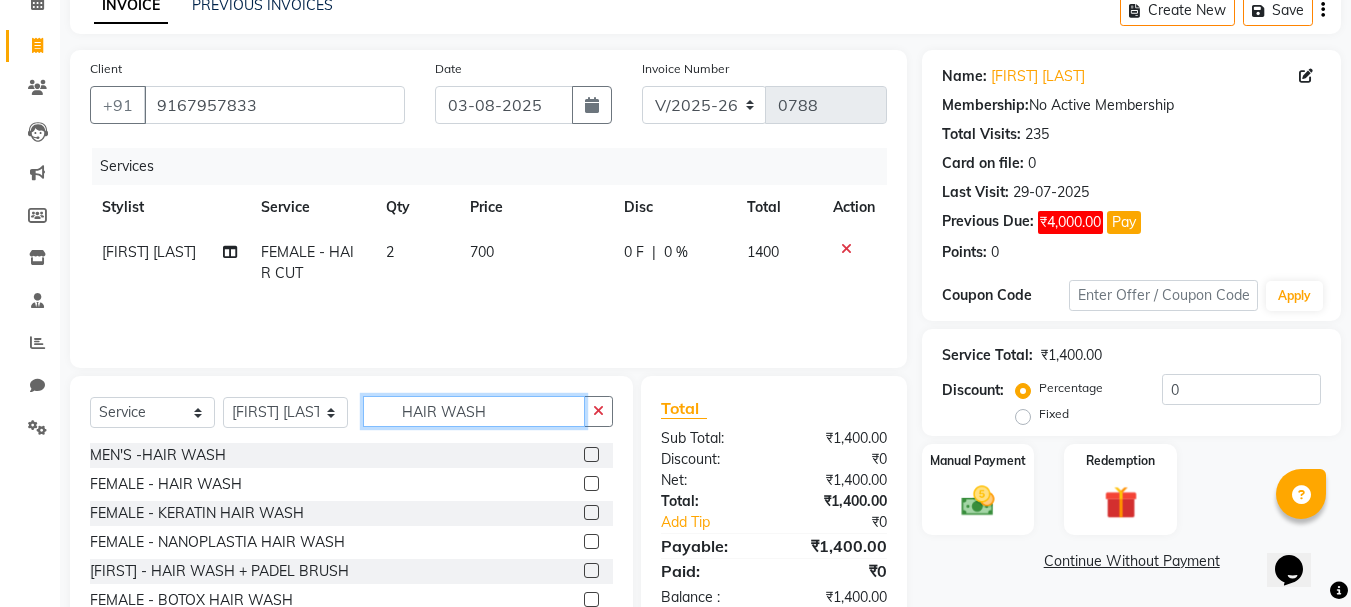 type on "HAIR WASH" 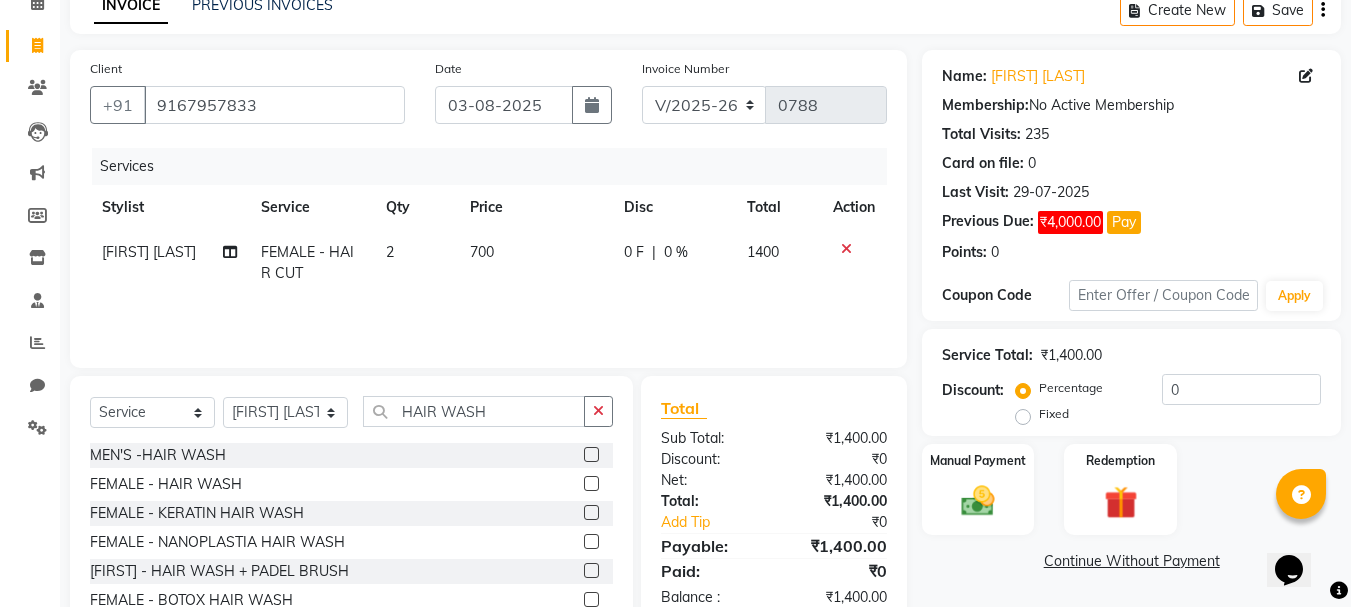 click 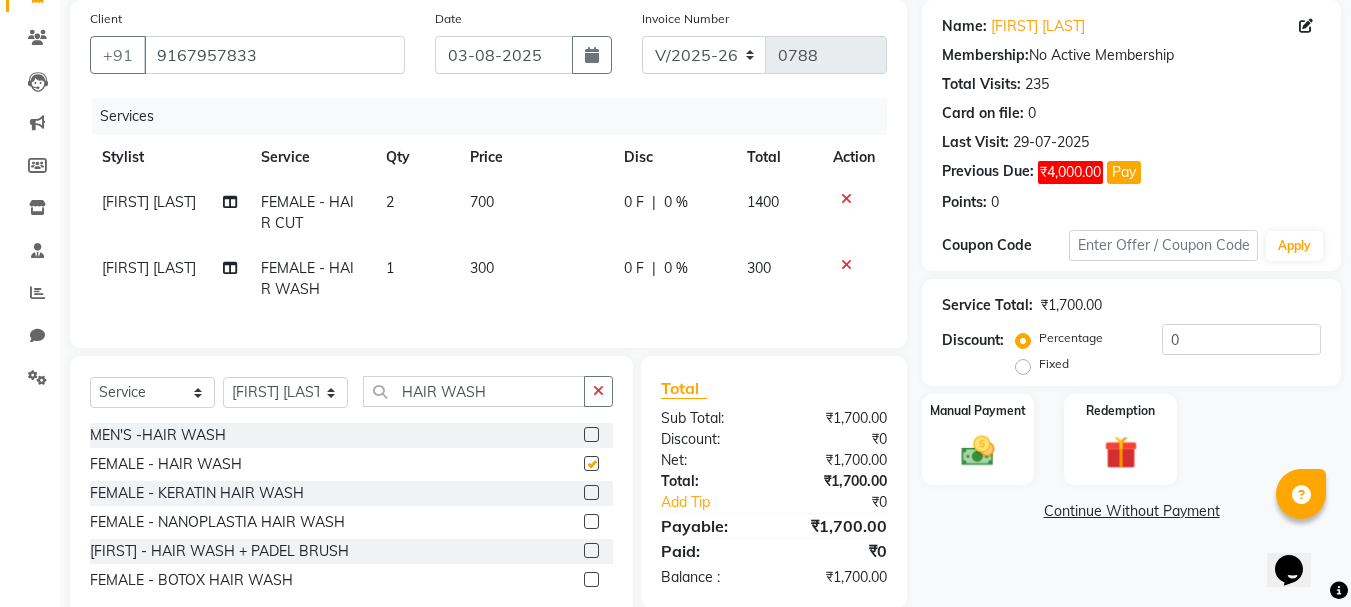 checkbox on "false" 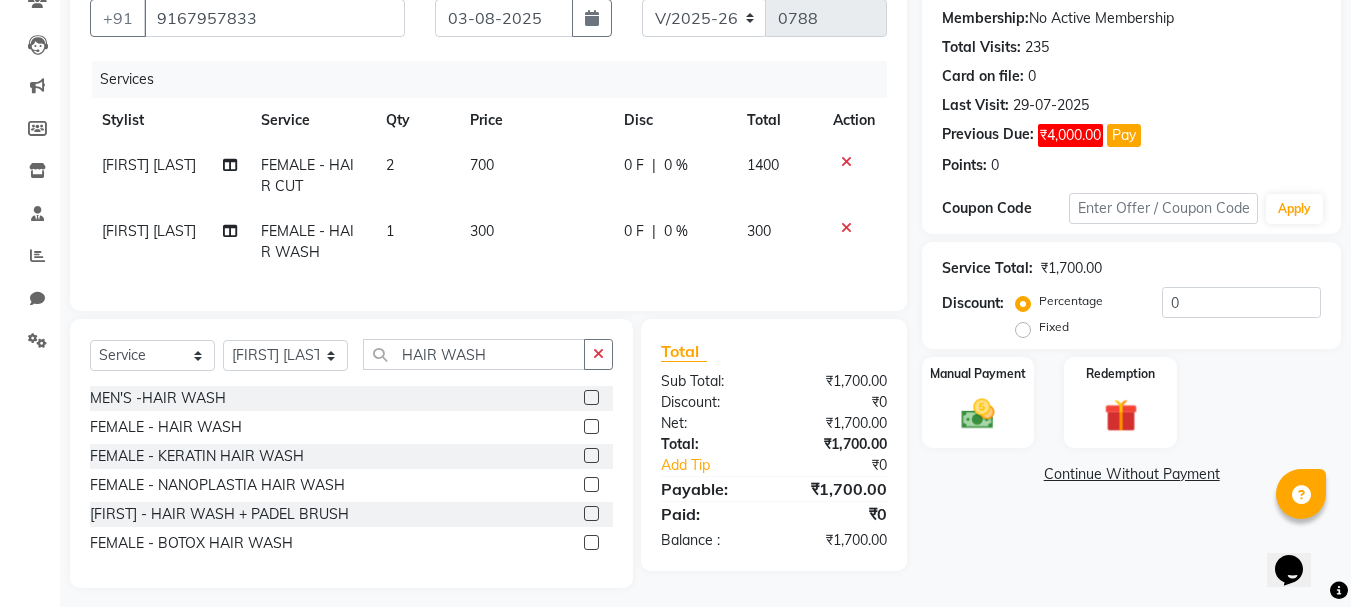 scroll, scrollTop: 213, scrollLeft: 0, axis: vertical 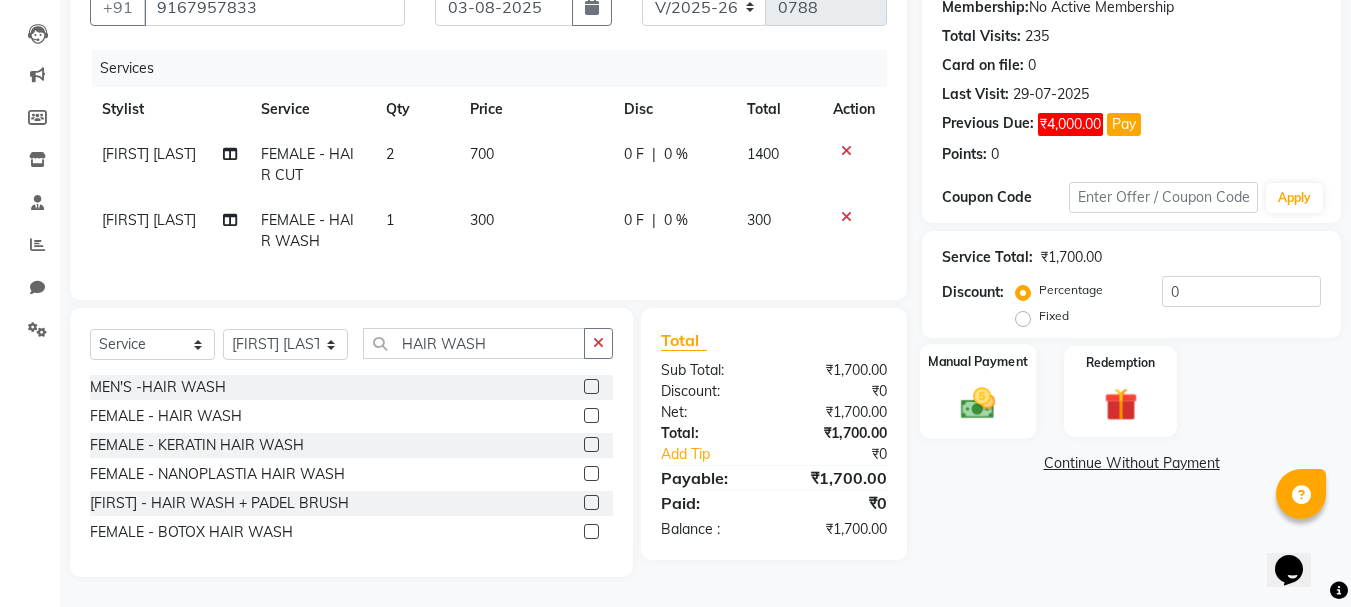 click 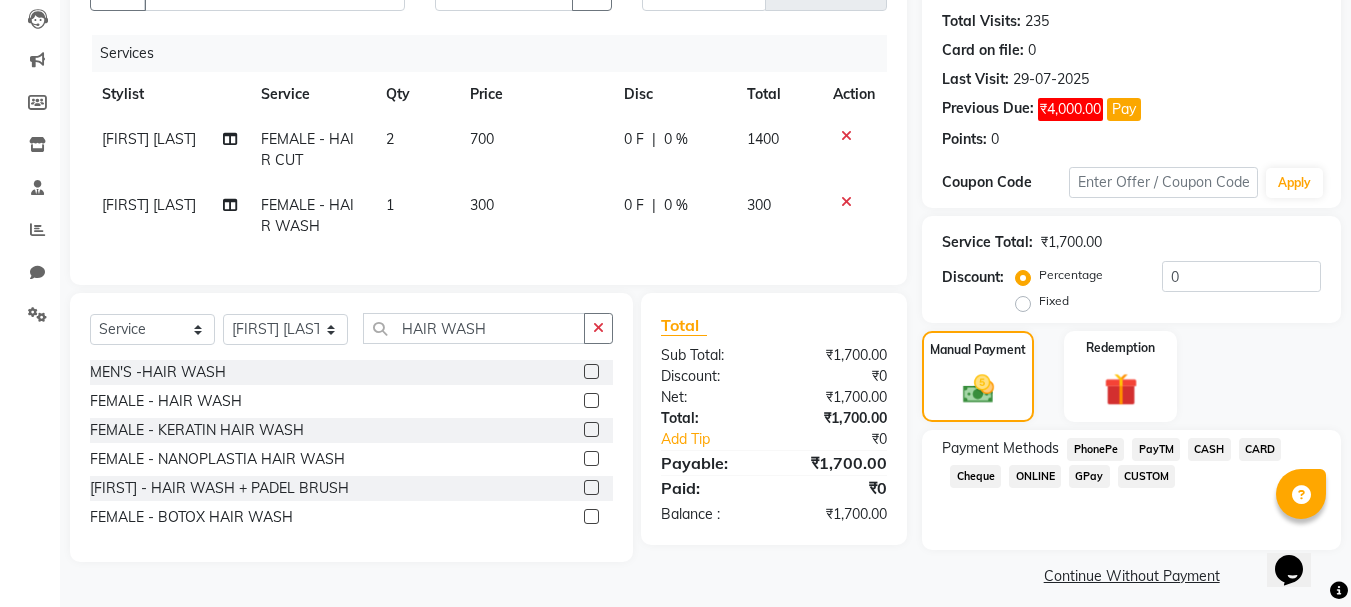 click on "ONLINE" 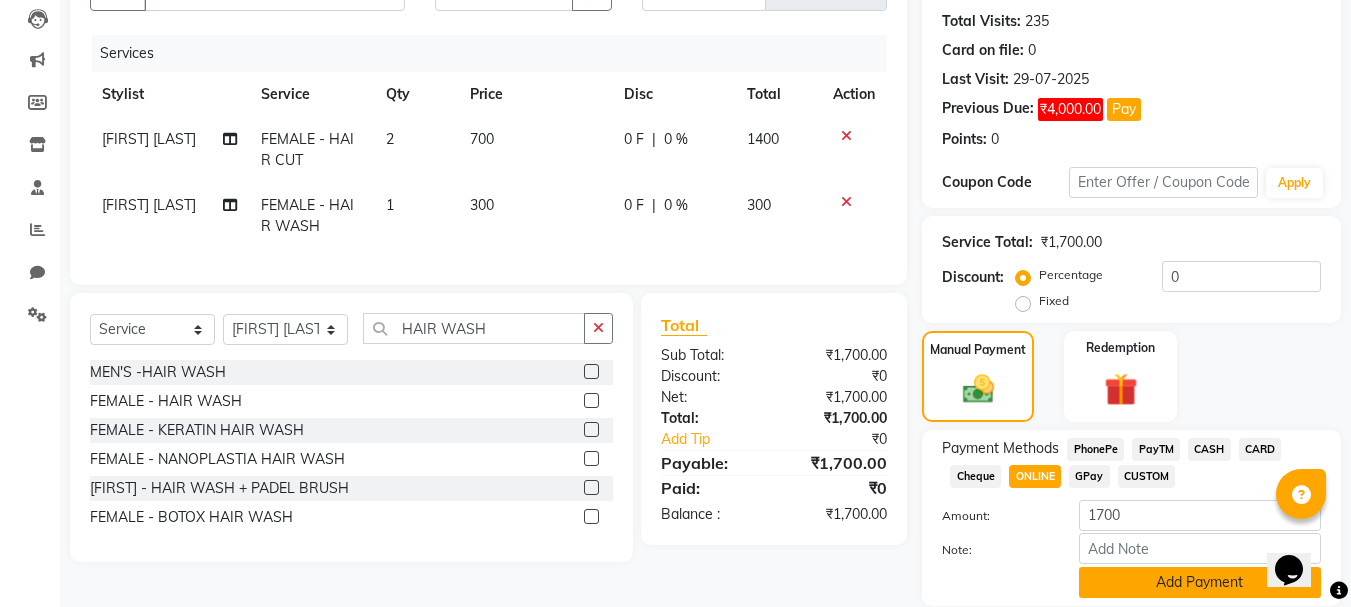 click on "Add Payment" 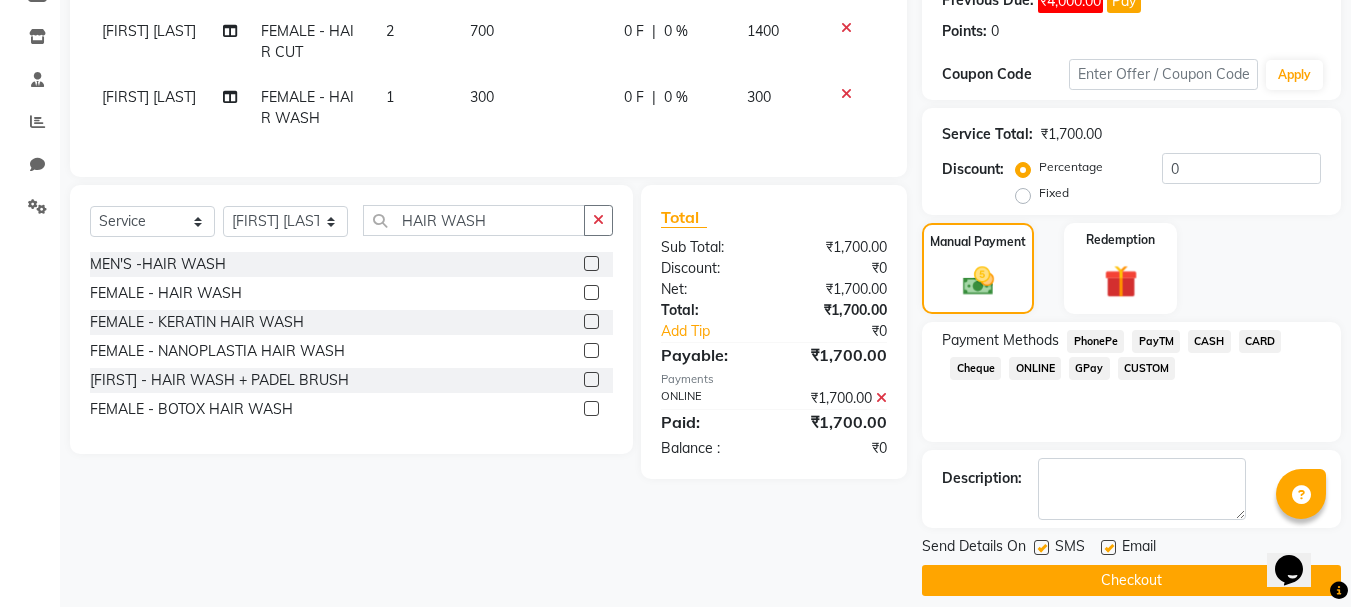 scroll, scrollTop: 340, scrollLeft: 0, axis: vertical 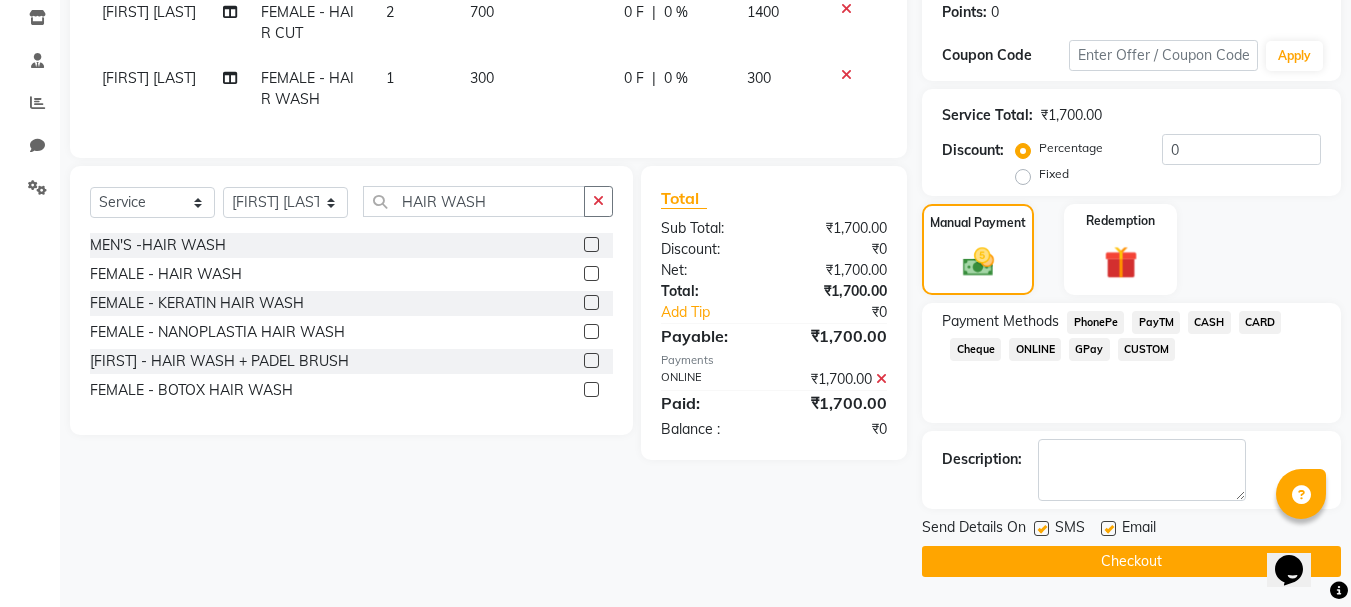 click on "Checkout" 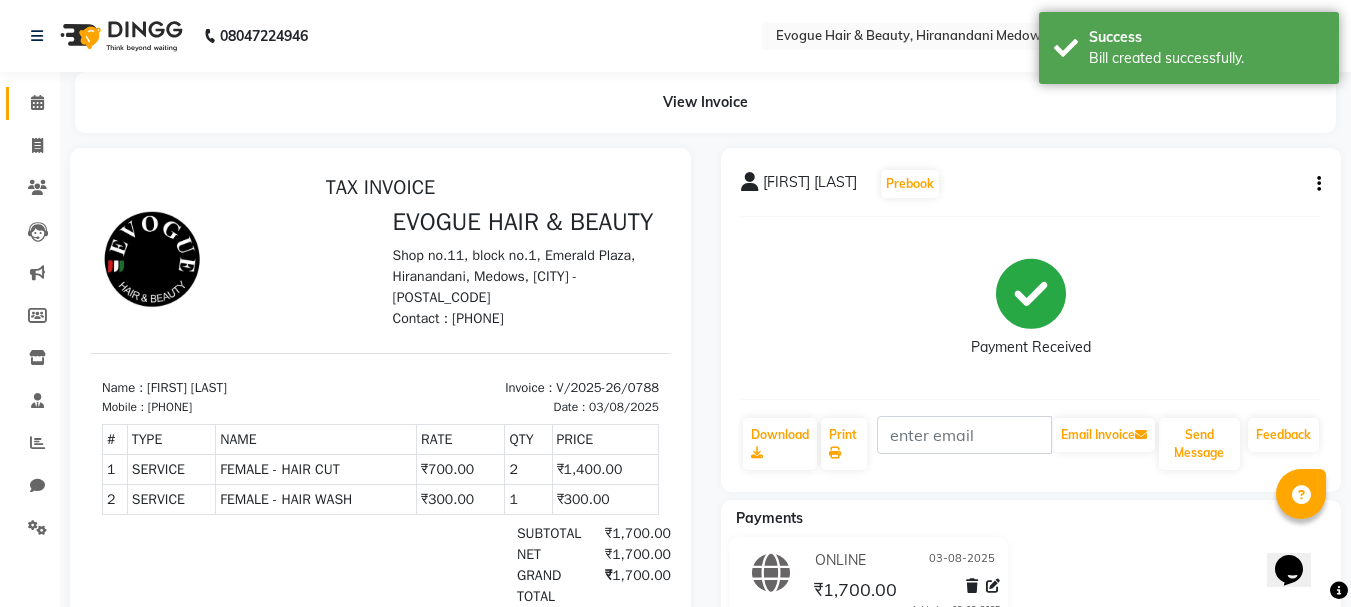 scroll, scrollTop: 0, scrollLeft: 0, axis: both 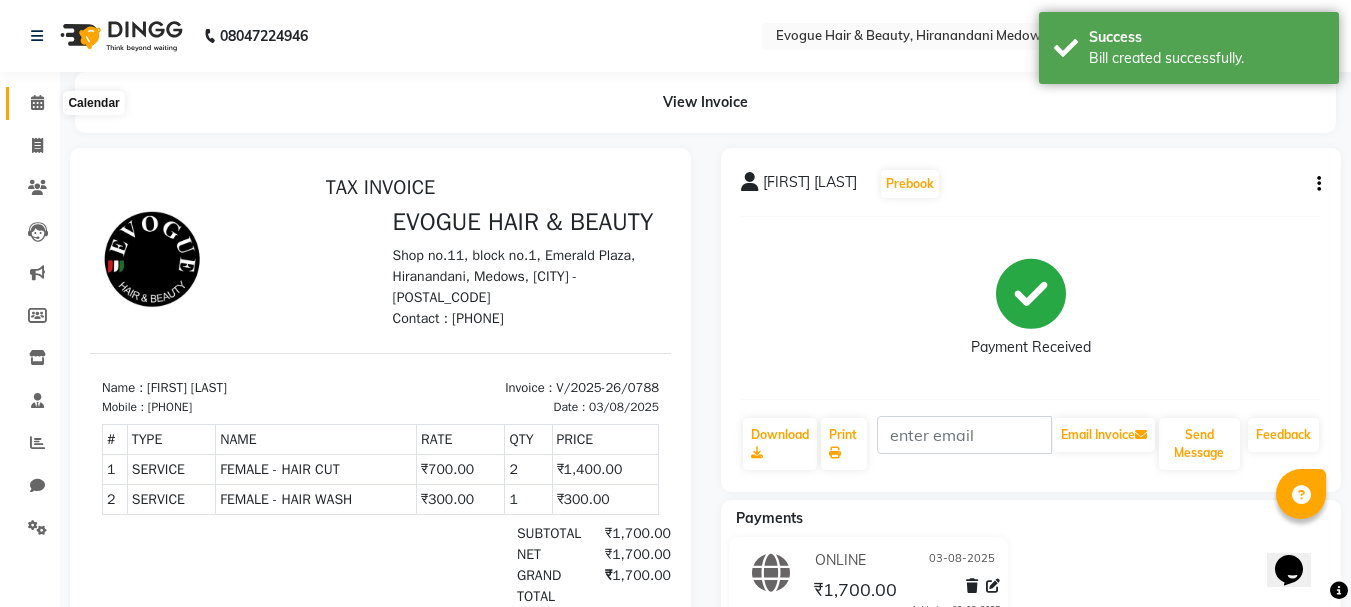 click 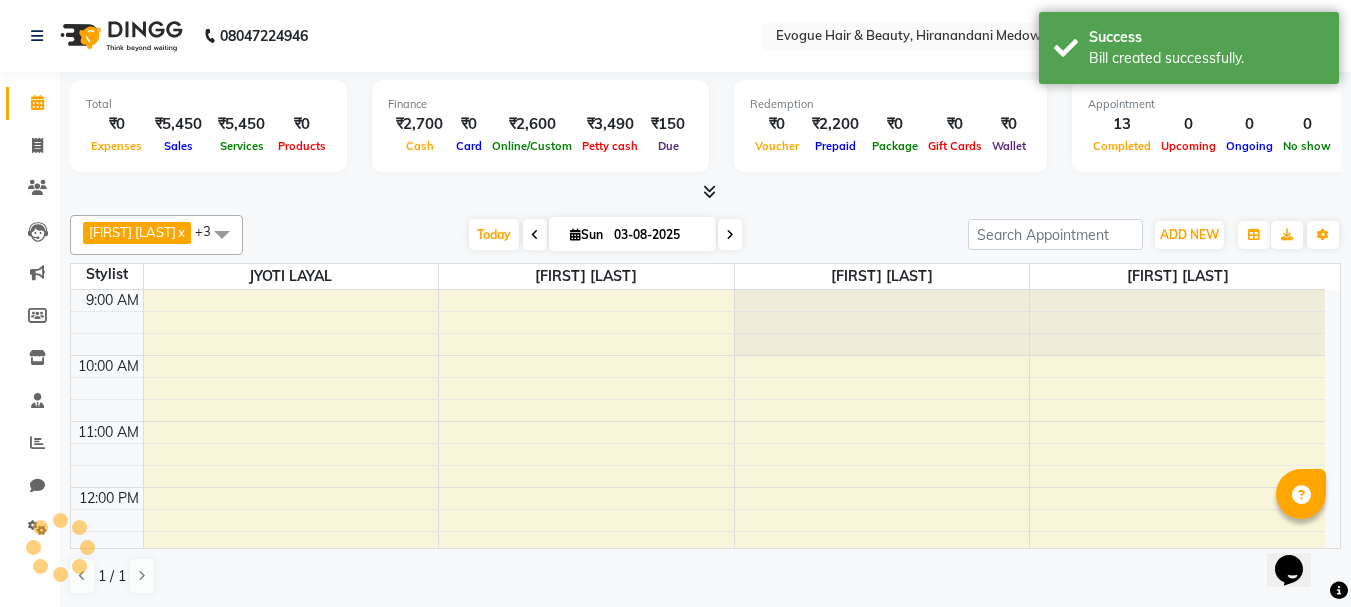 scroll, scrollTop: 0, scrollLeft: 0, axis: both 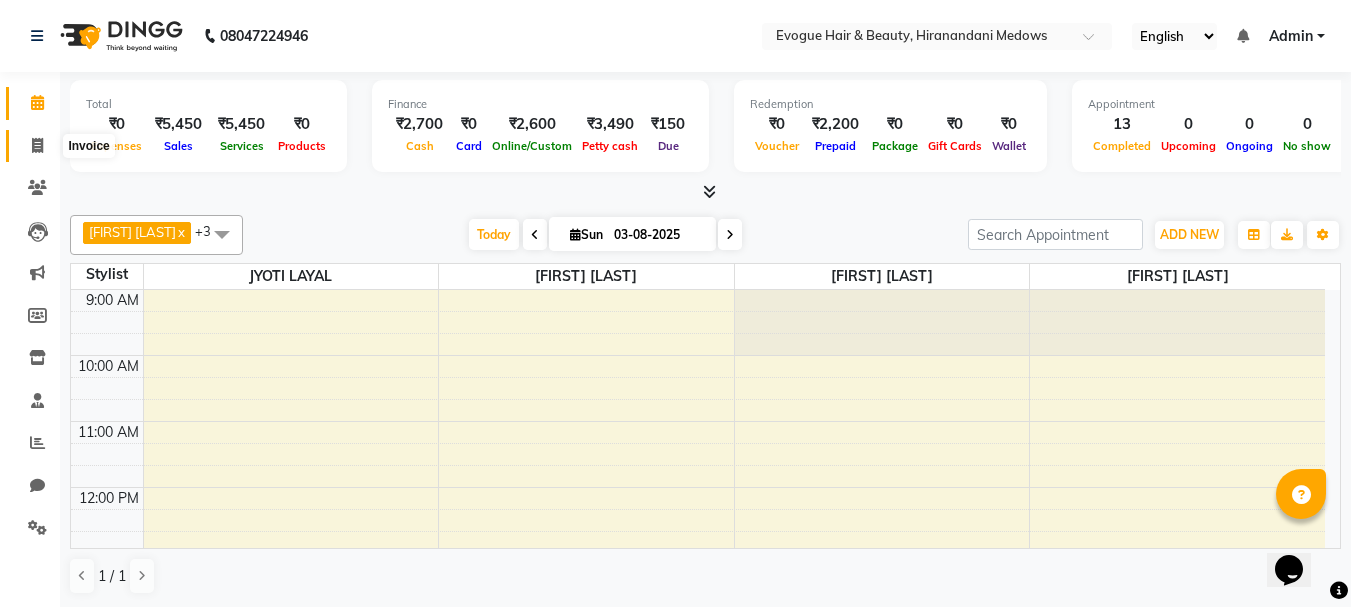 click 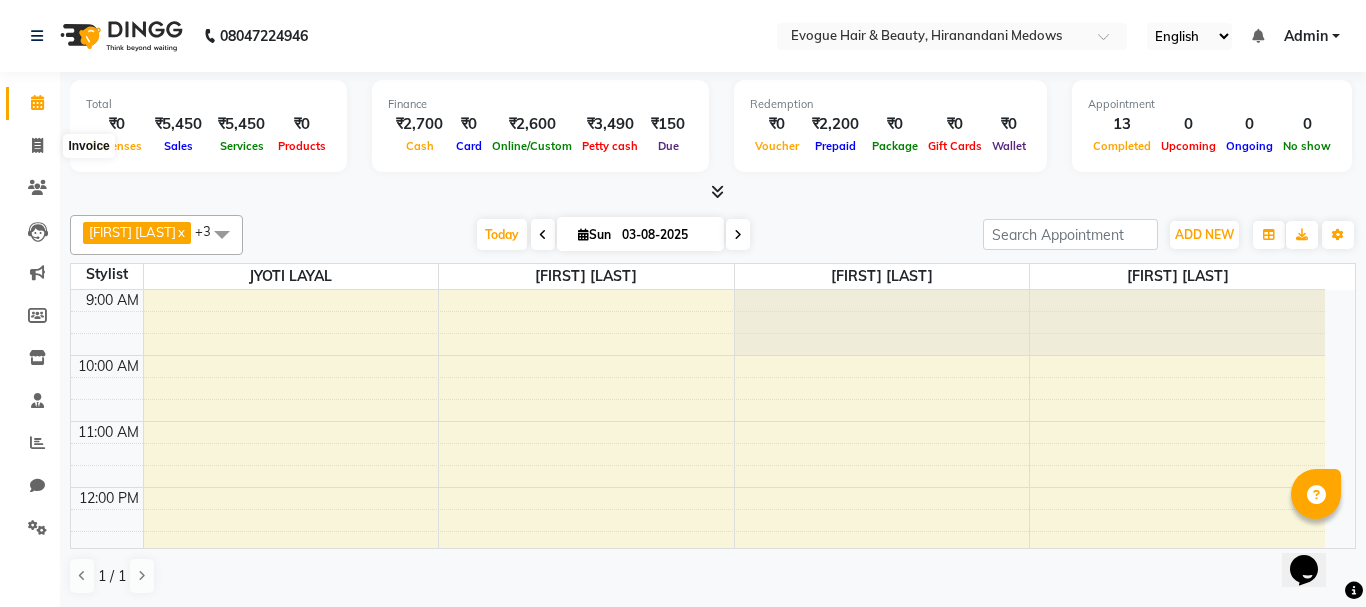 select on "service" 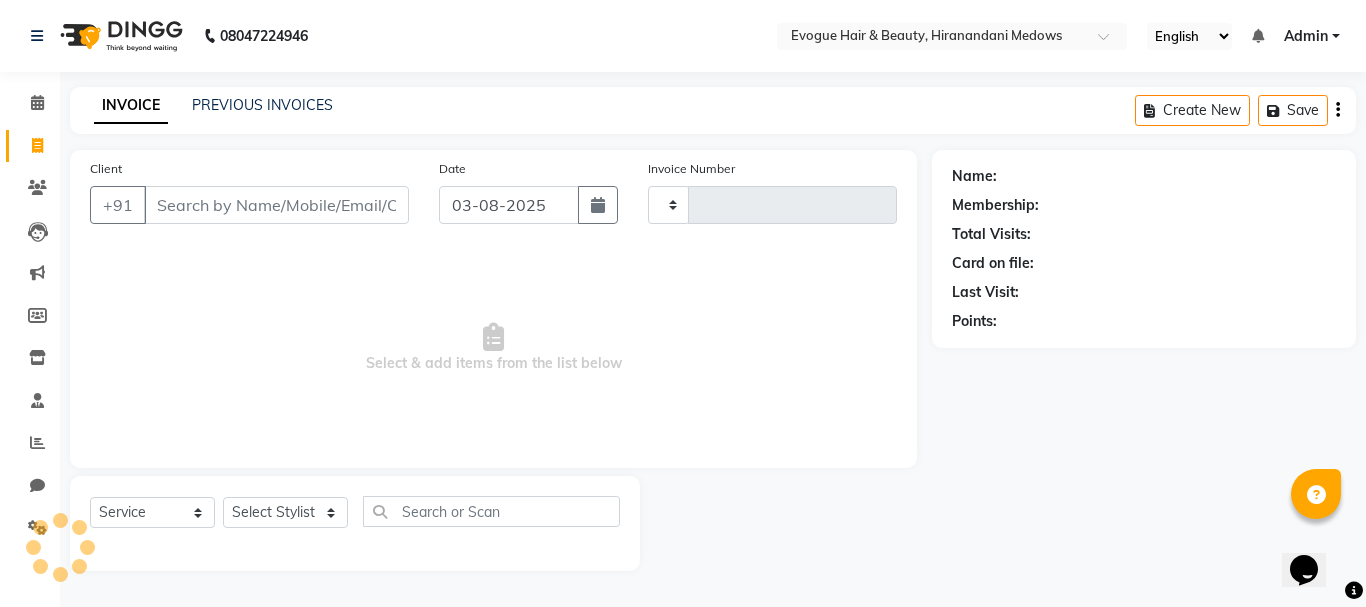 type on "0789" 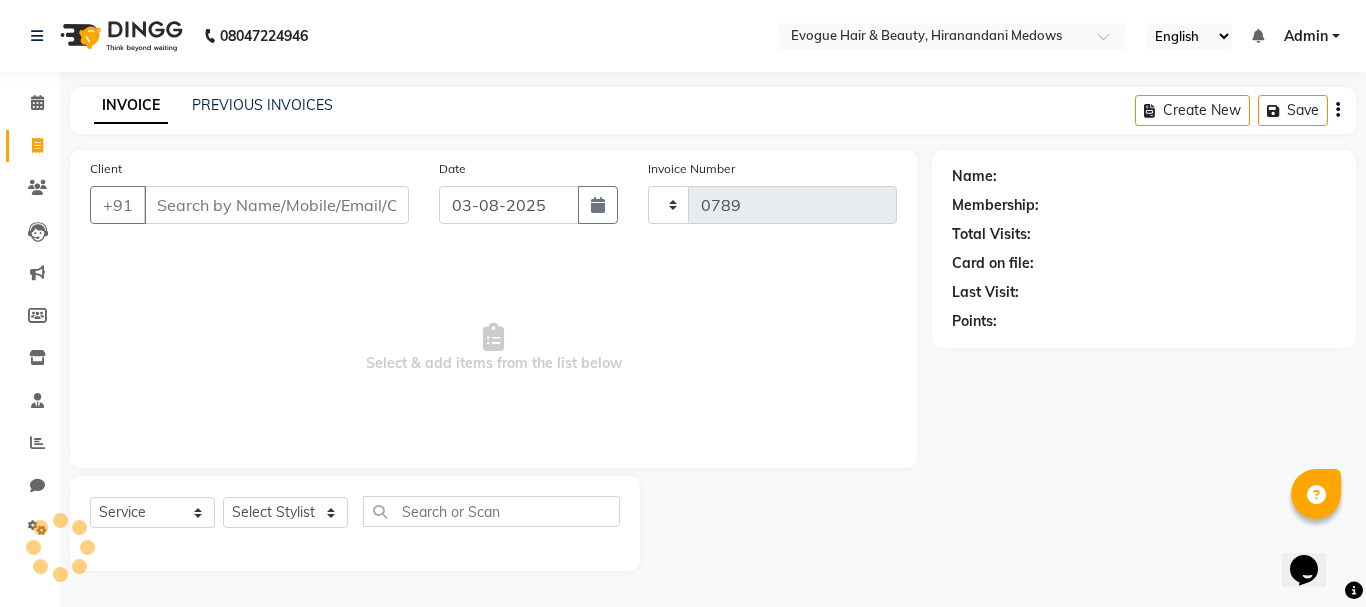 select on "746" 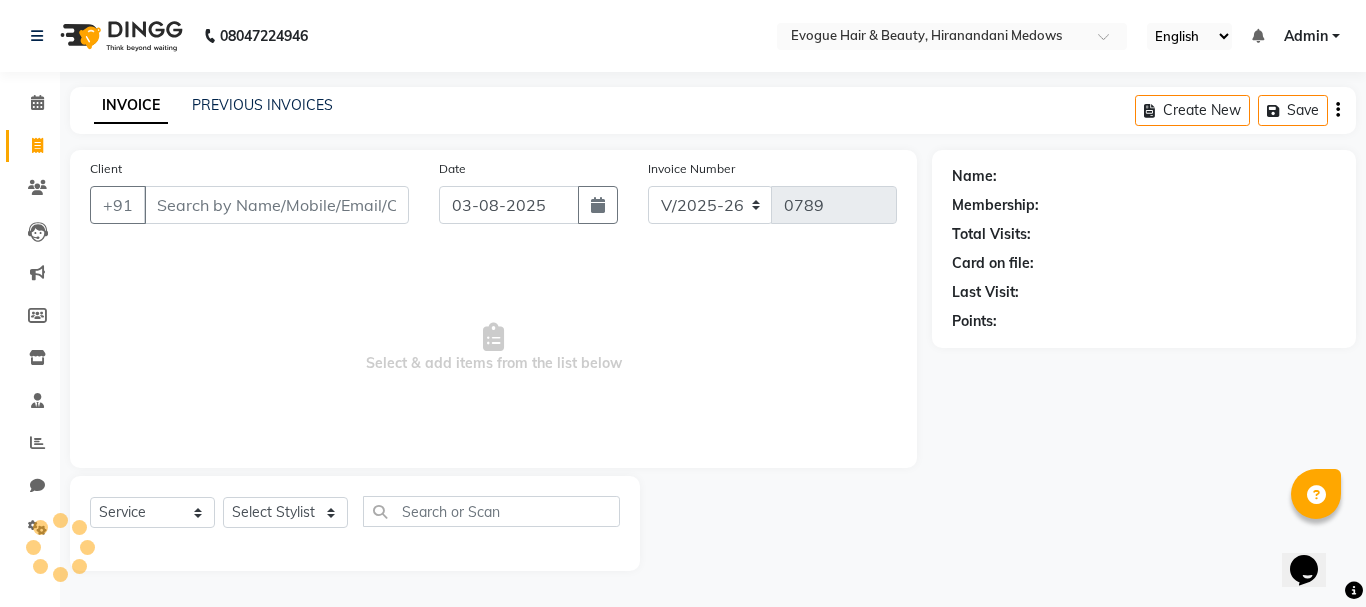 click on "Client" at bounding box center (276, 205) 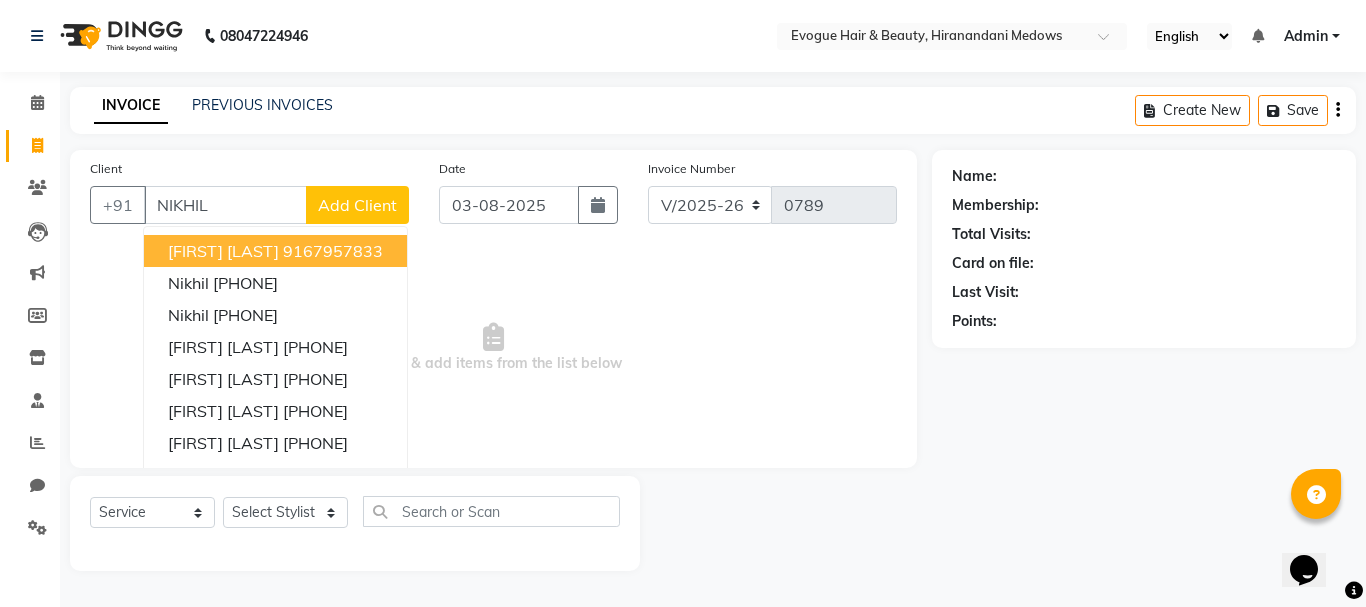 click on "[FIRST] [LAST]" at bounding box center [223, 251] 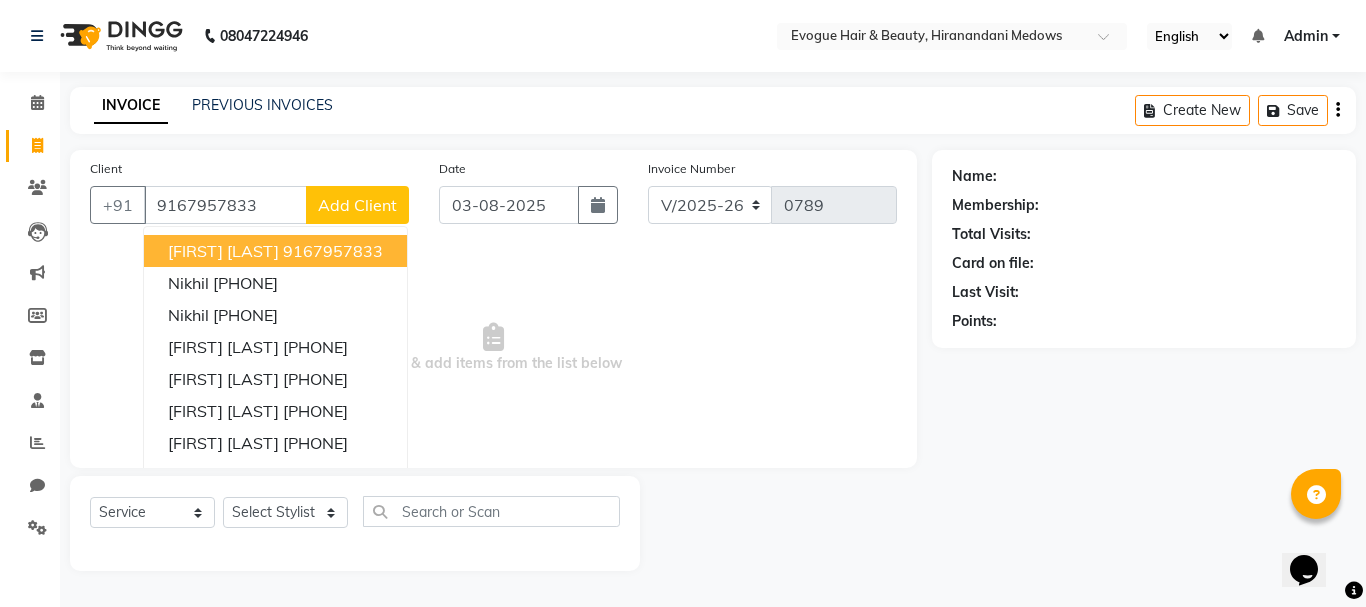 type on "9167957833" 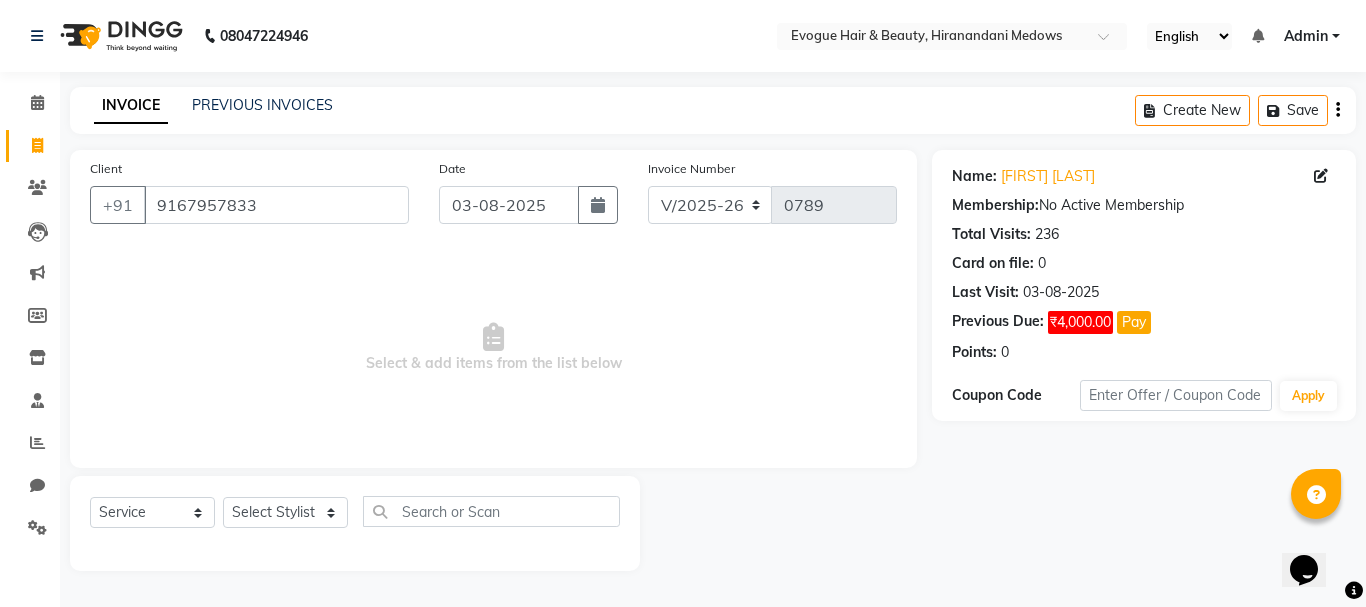 click on "Select  Service  Product  Membership  Package Voucher Prepaid Gift Card  Select Stylist [FIRST] [LAST] [FIRST] [LAST] Manager [FIRST] [LAST] [FIRST] [LAST] [FIRST] [LAST]" 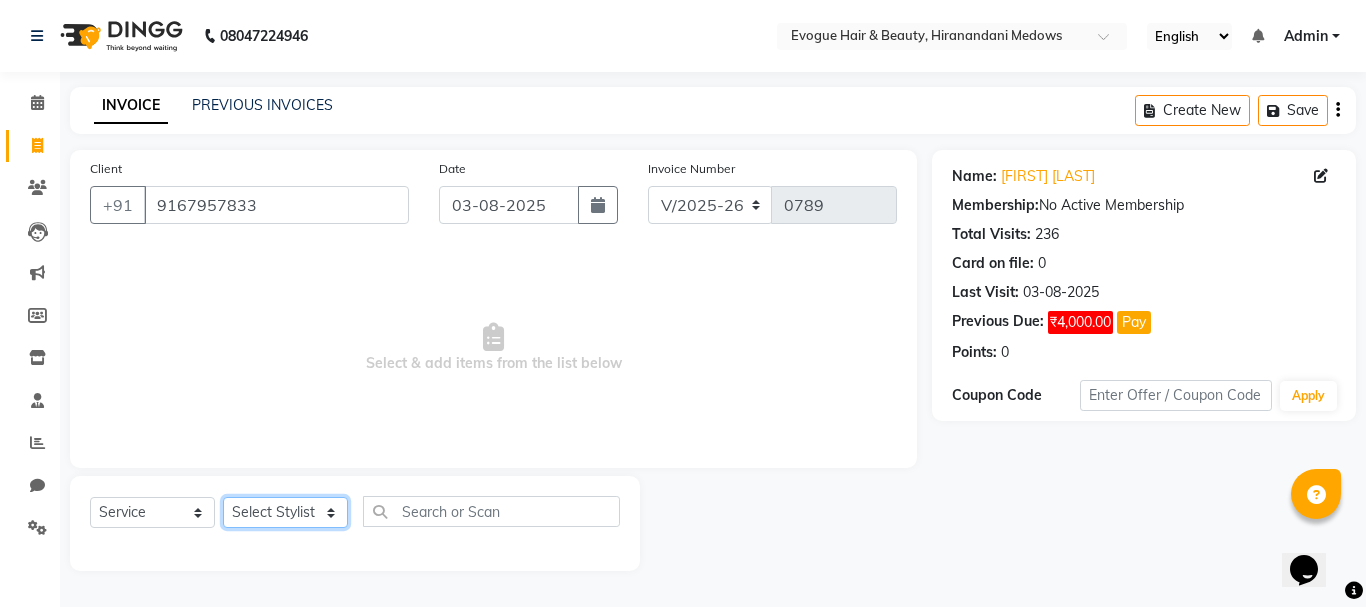 click on "Select Stylist [FIRST] [LAST] [FIRST] [LAST] Manager [FIRST] [LAST] [FIRST] [LAST] [FIRST] [LAST]" 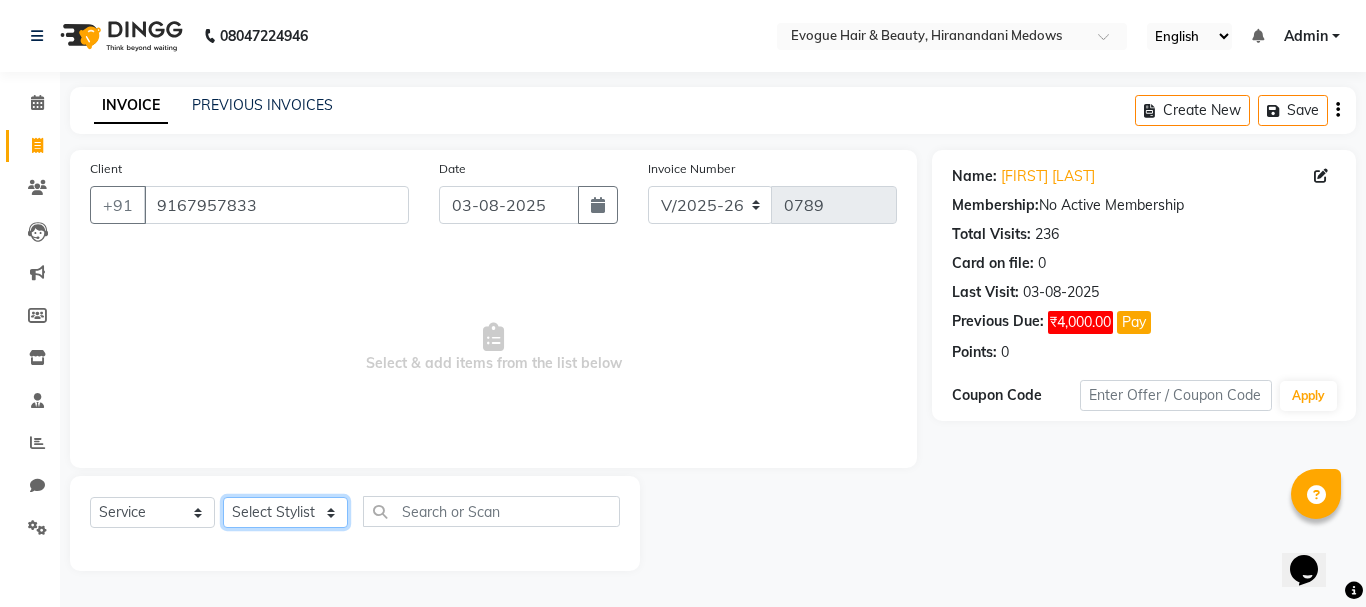 select on "11857" 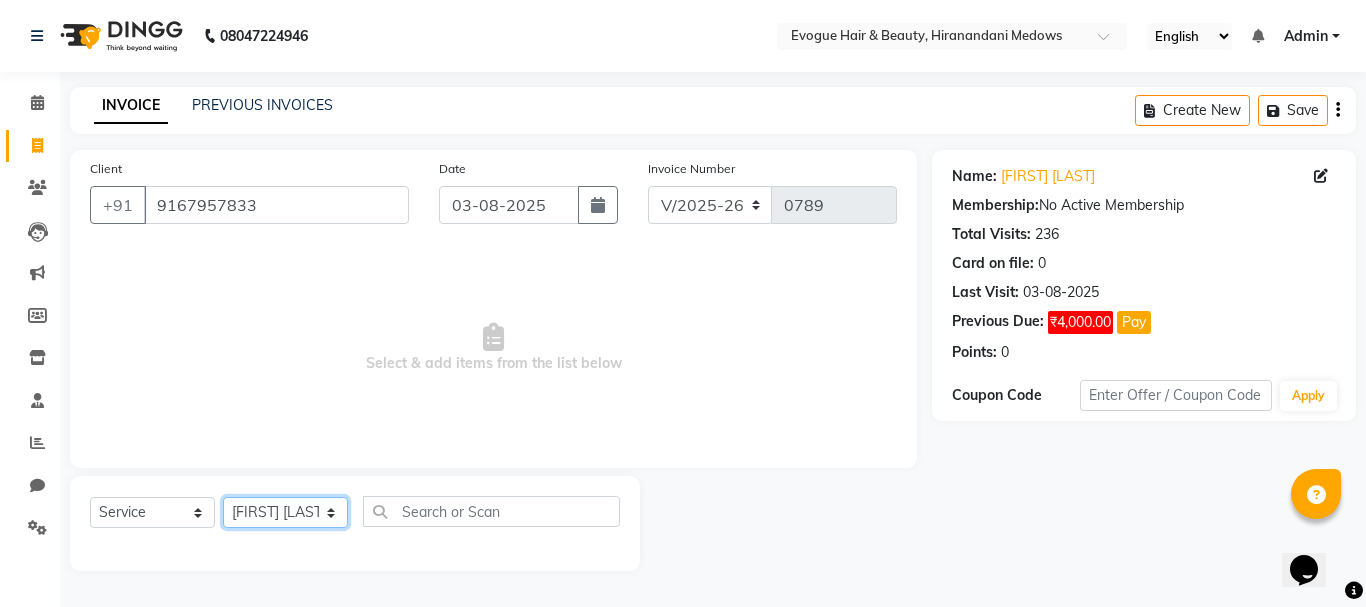 click on "Select Stylist [FIRST] [LAST] [FIRST] [LAST] Manager [FIRST] [LAST] [FIRST] [LAST] [FIRST] [LAST]" 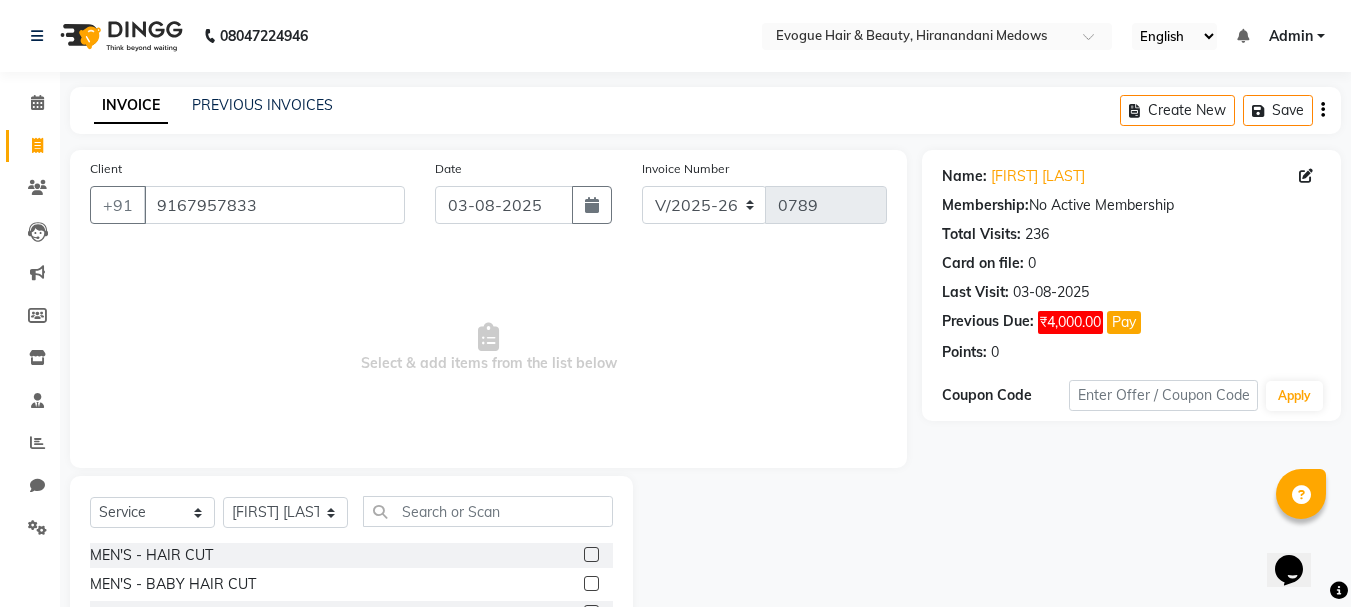 click 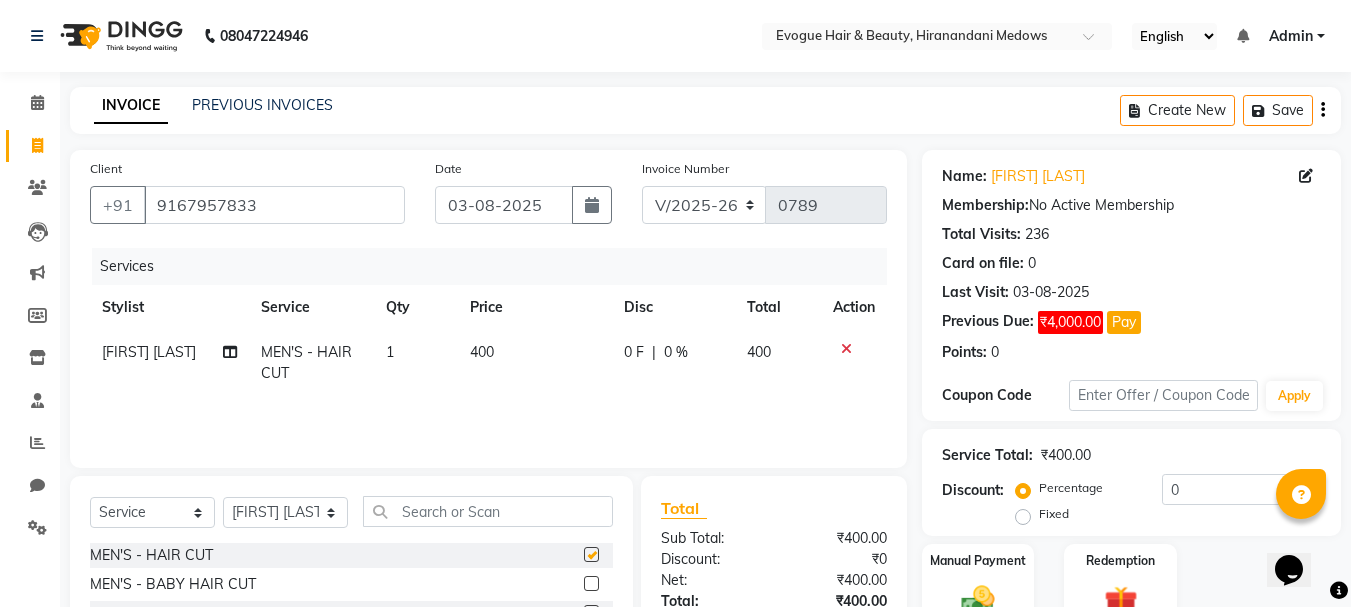 checkbox on "false" 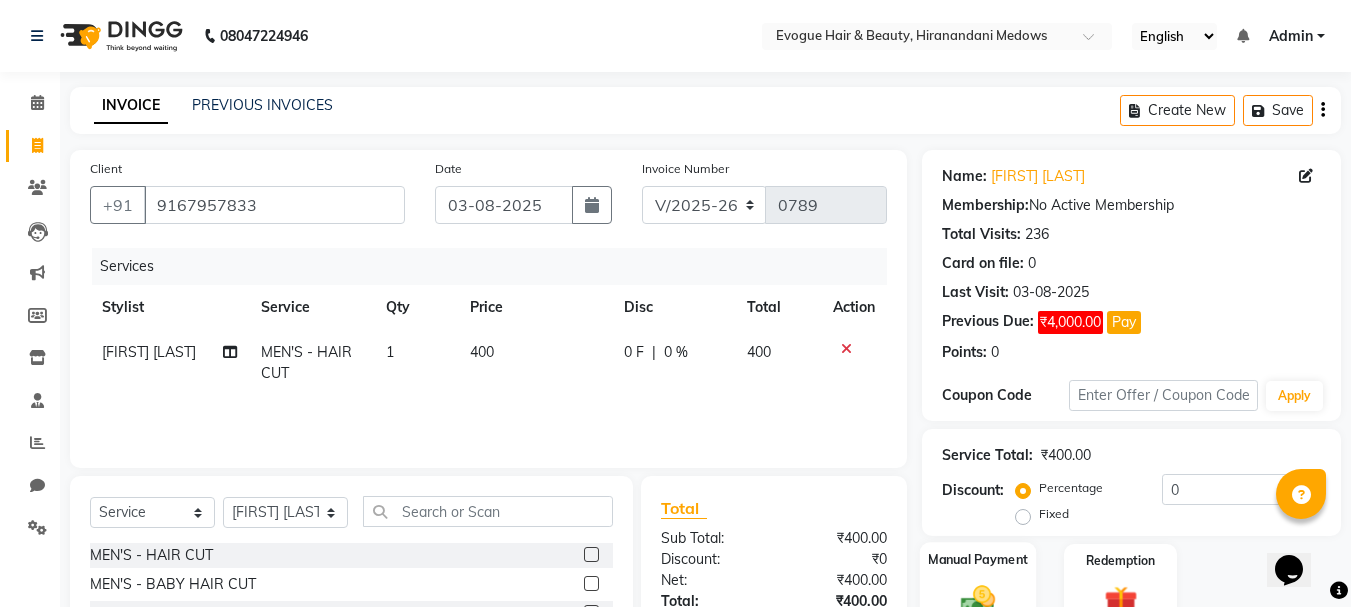 click on "Manual Payment" 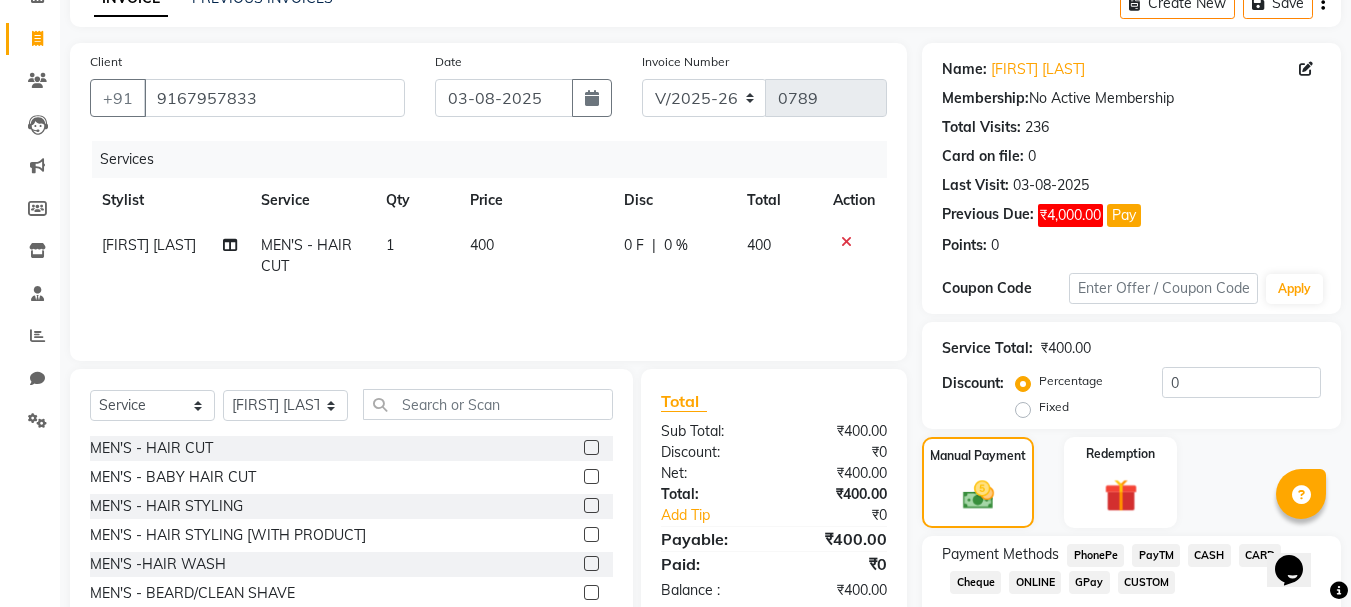 scroll, scrollTop: 227, scrollLeft: 0, axis: vertical 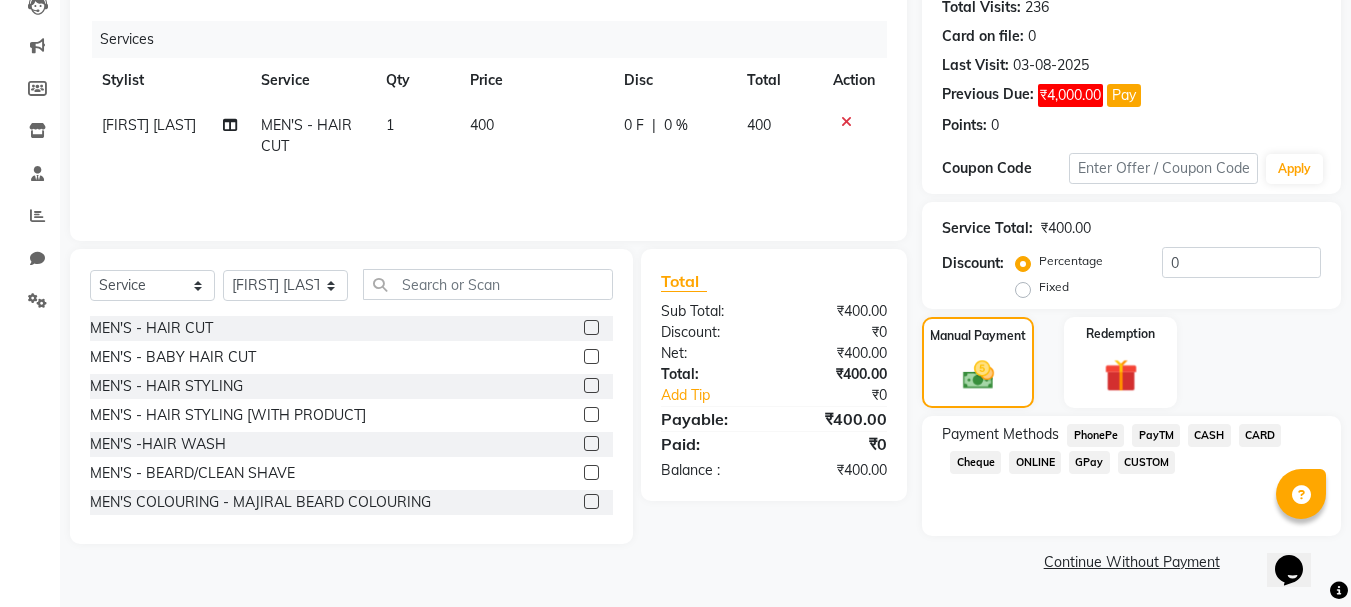 click on "ONLINE" 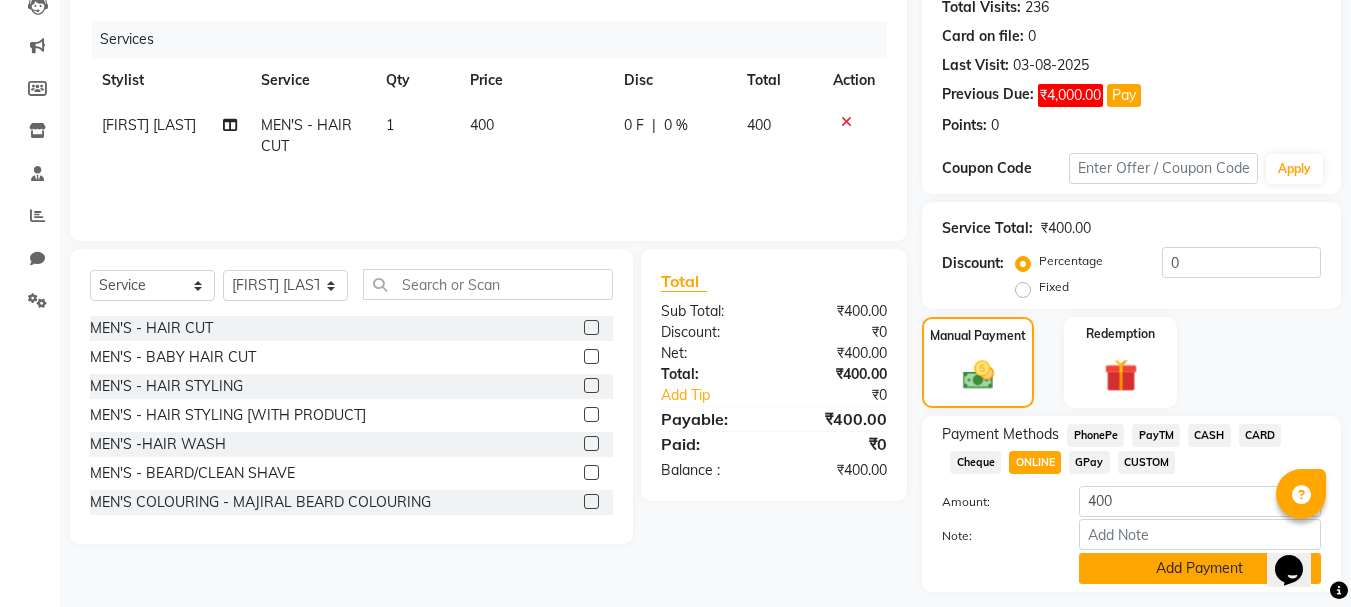click on "Add Payment" 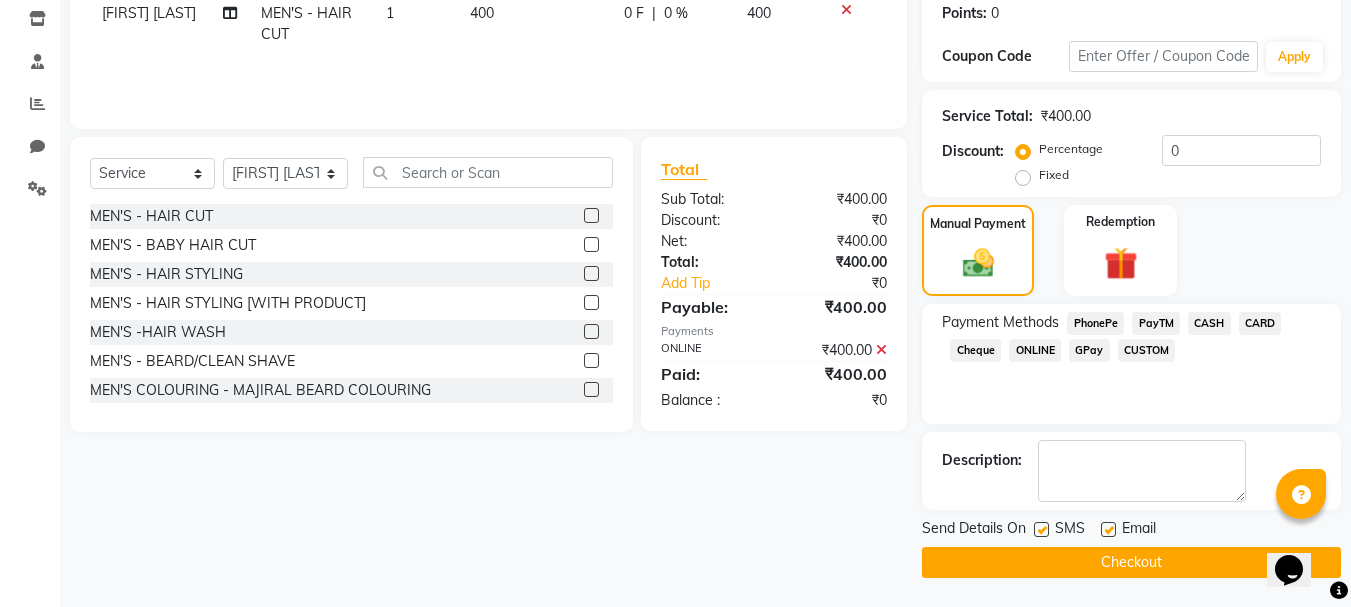 scroll, scrollTop: 340, scrollLeft: 0, axis: vertical 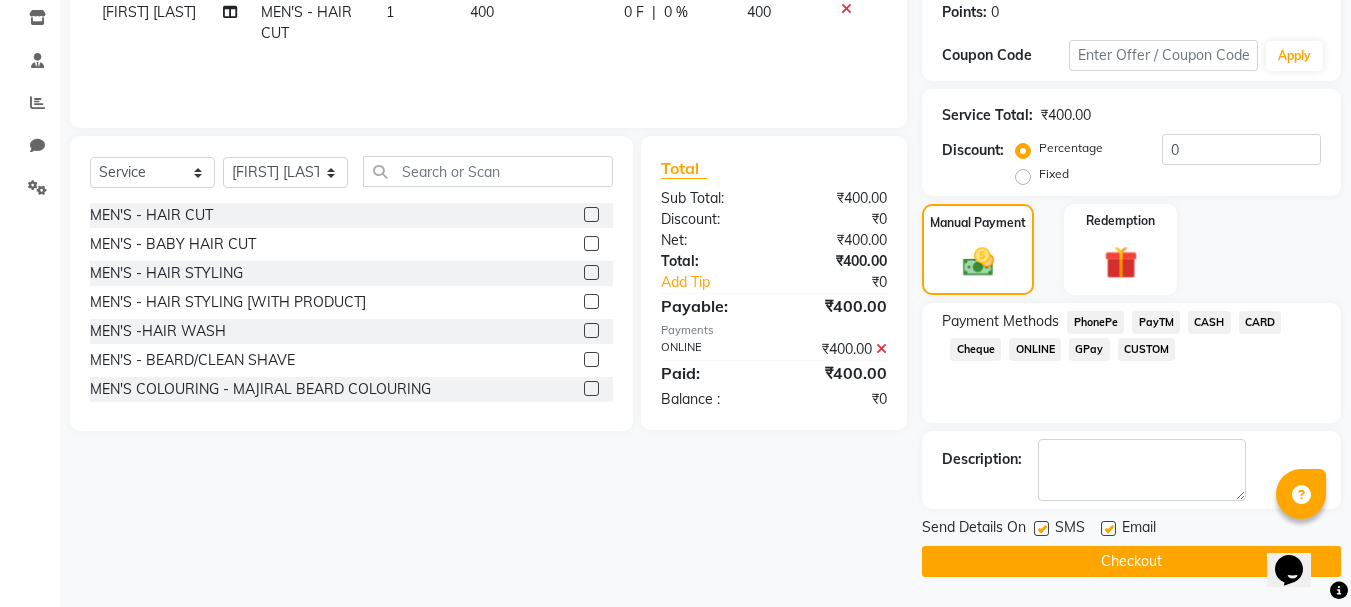 click on "Checkout" 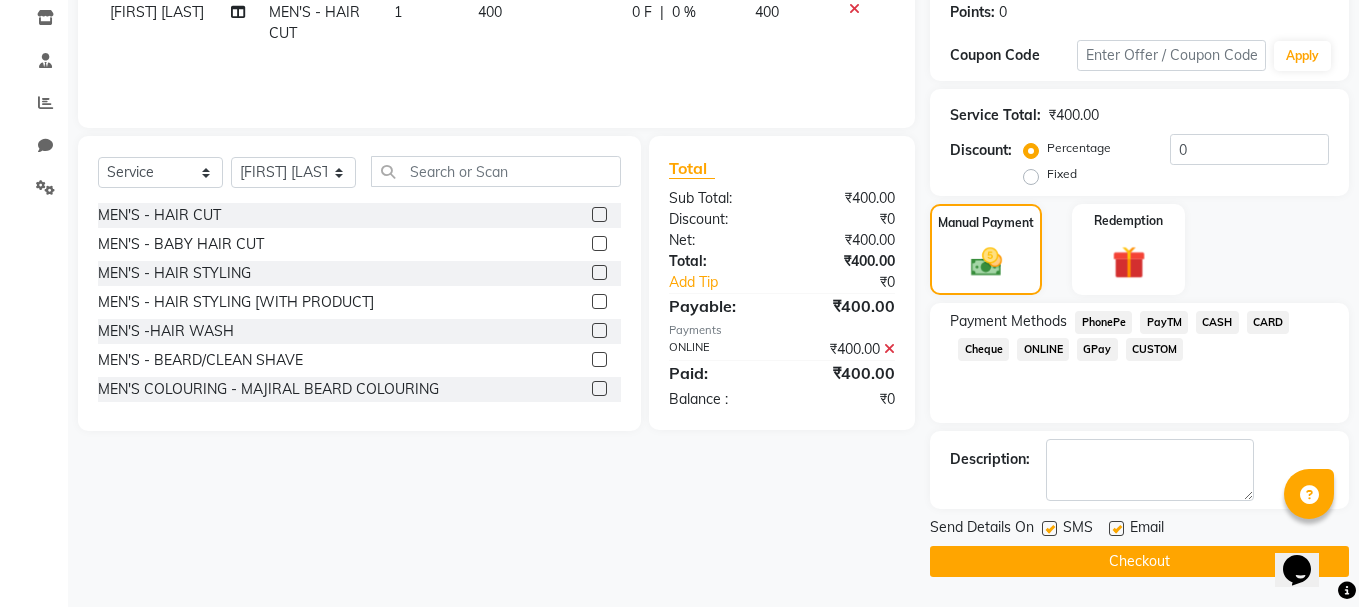 click on "Client" 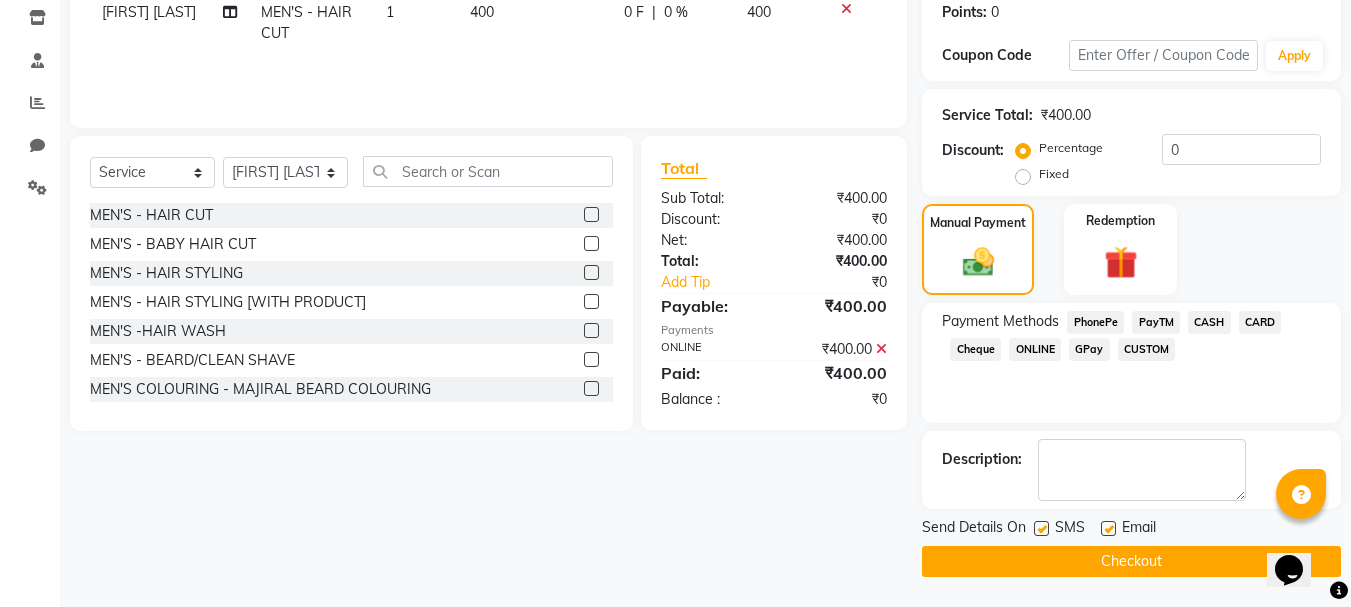click 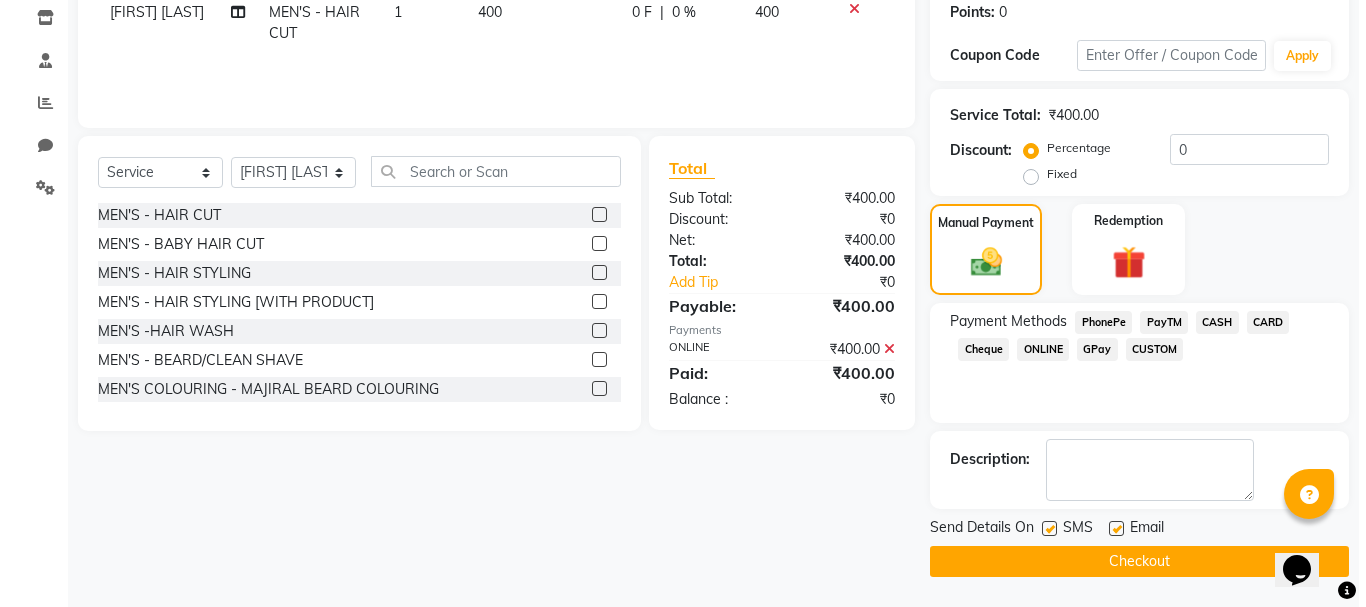 scroll, scrollTop: 0, scrollLeft: 0, axis: both 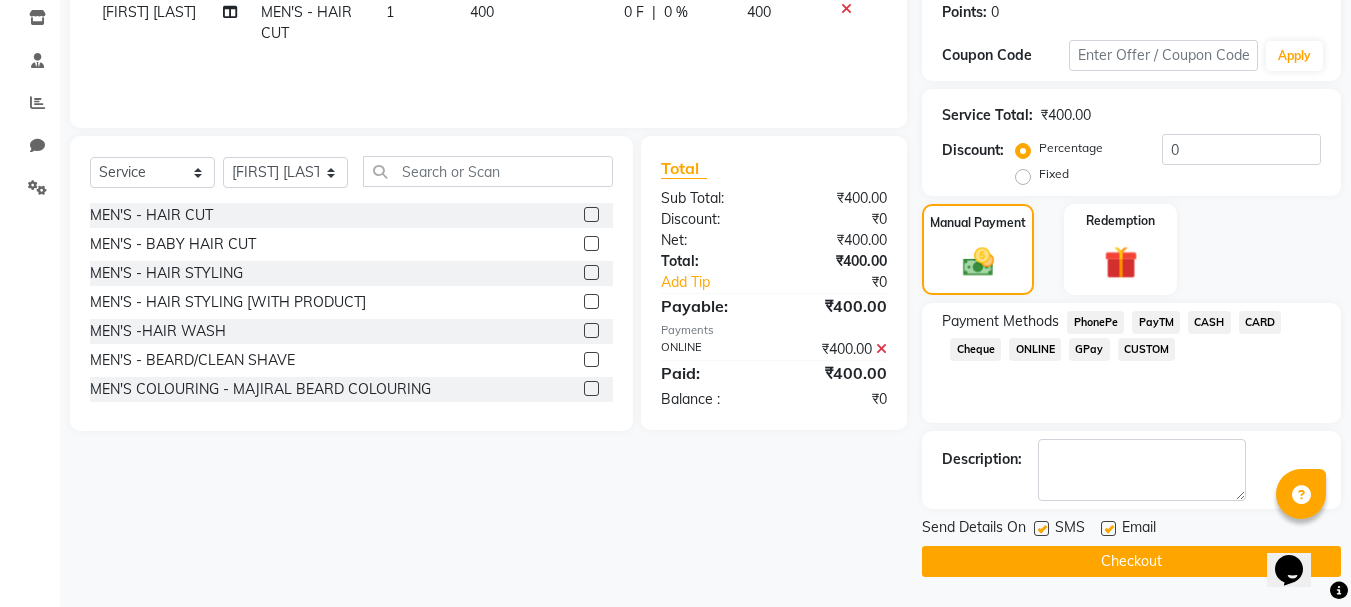 click 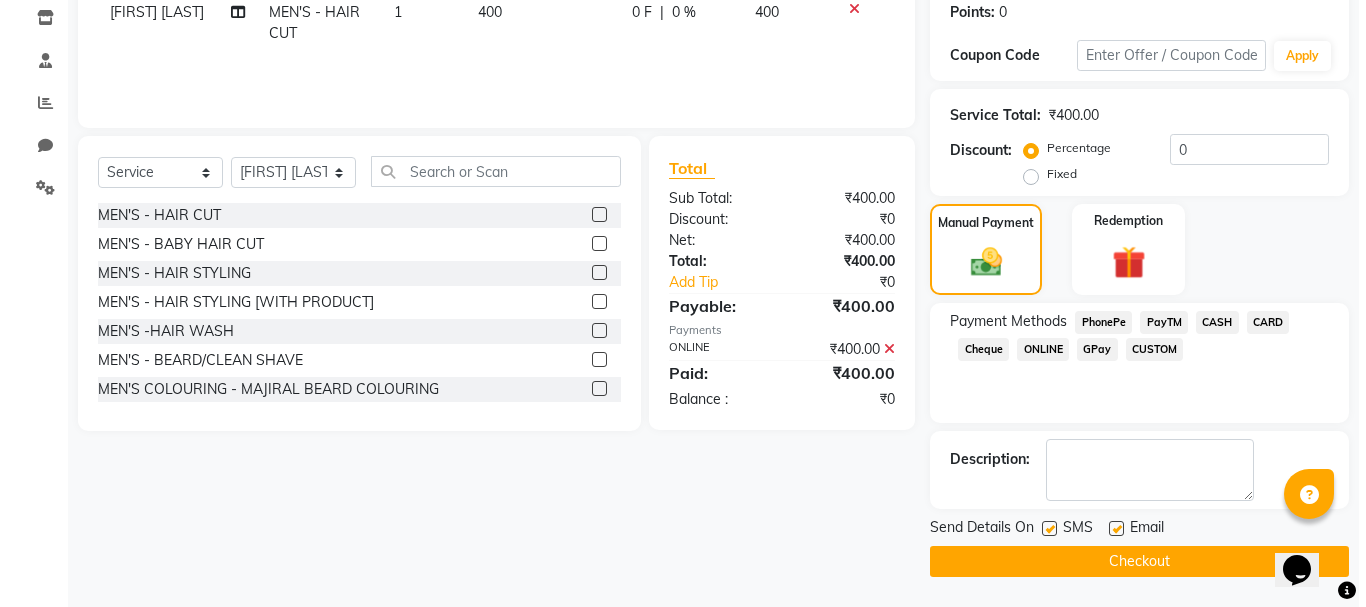 click on "Add Expense" 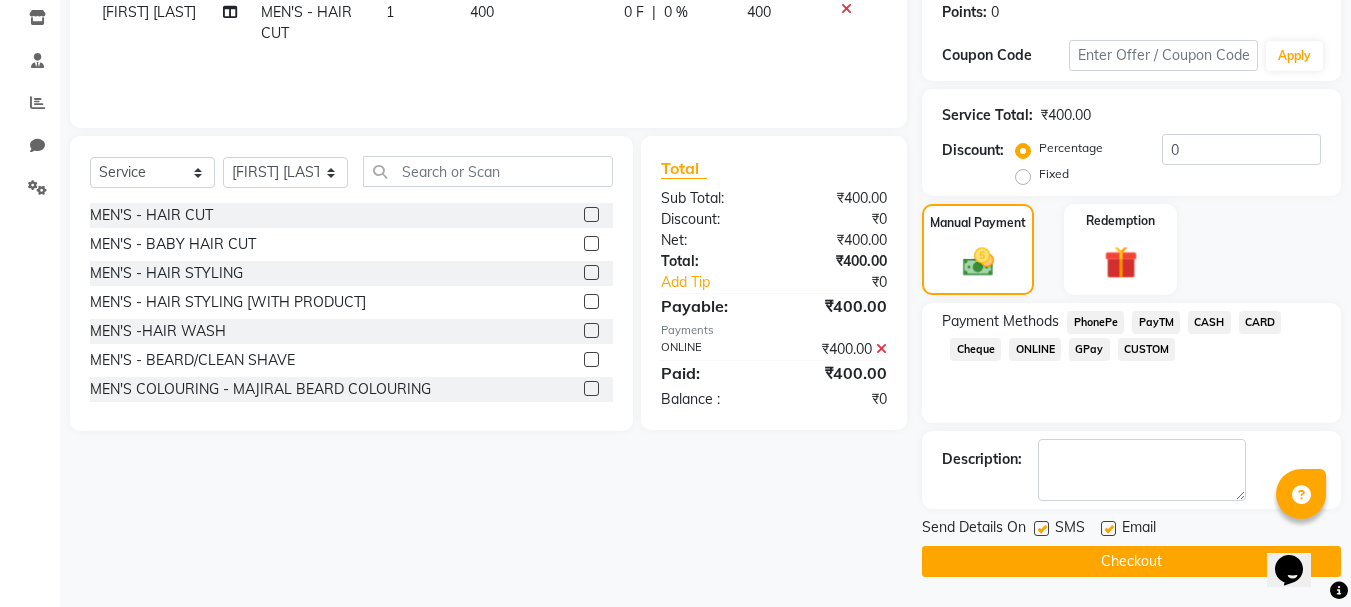 click 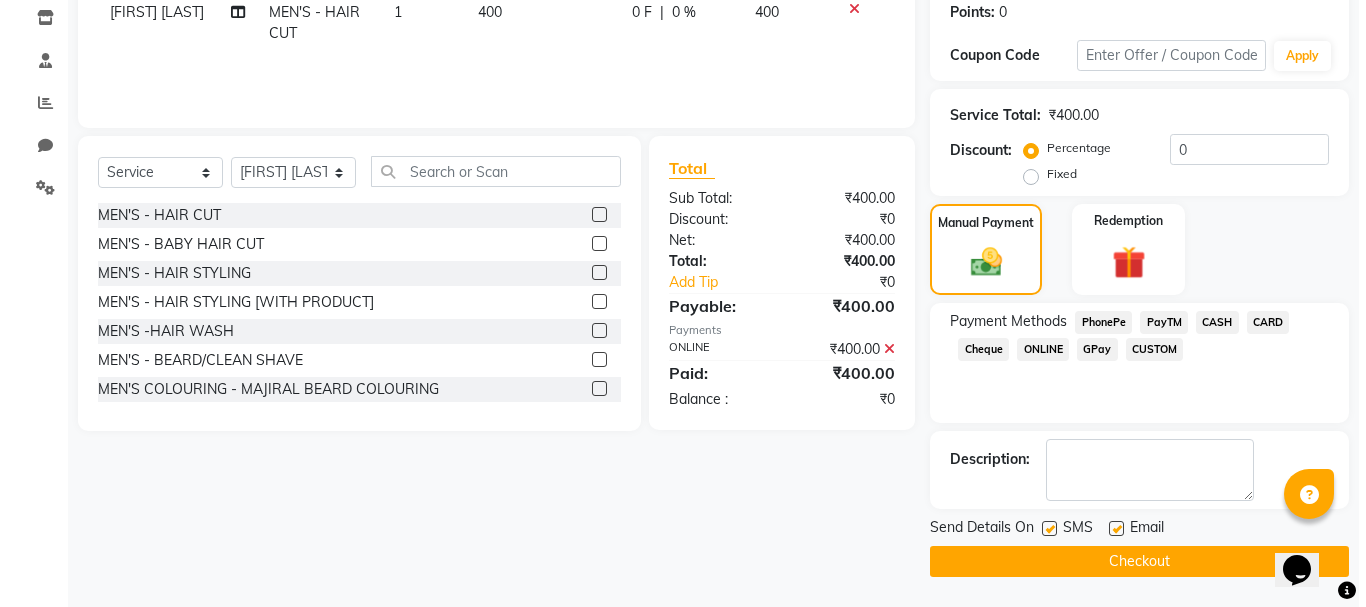 click on "Add Expense" 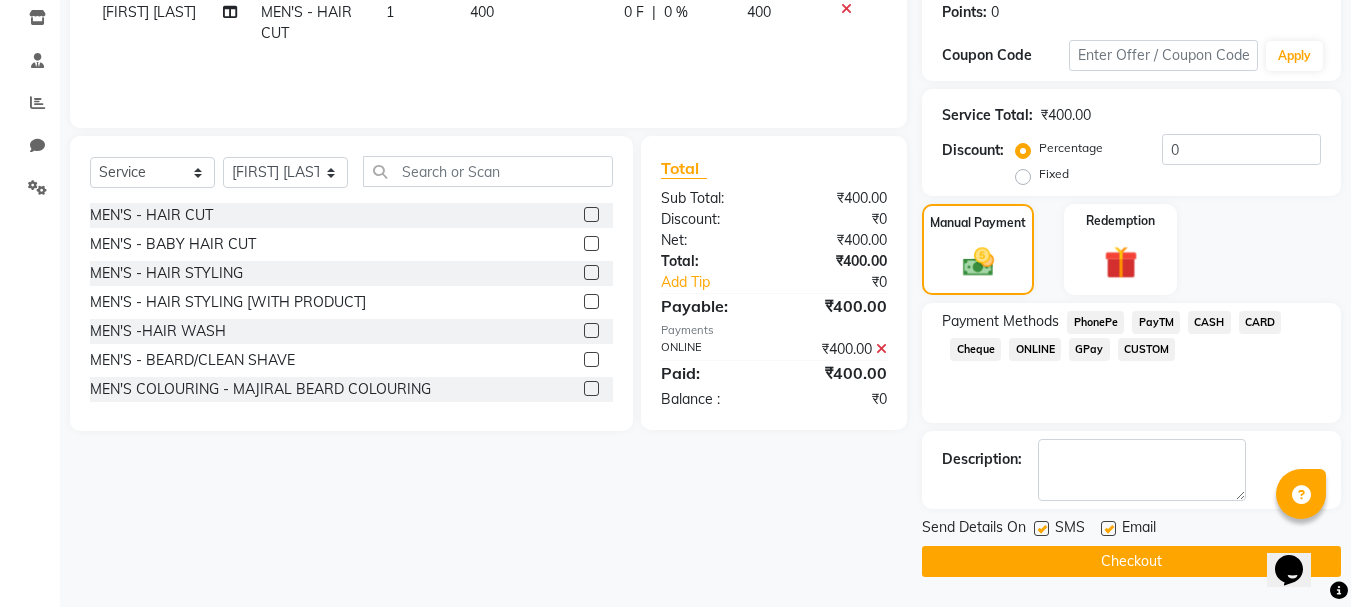 scroll, scrollTop: 109, scrollLeft: 0, axis: vertical 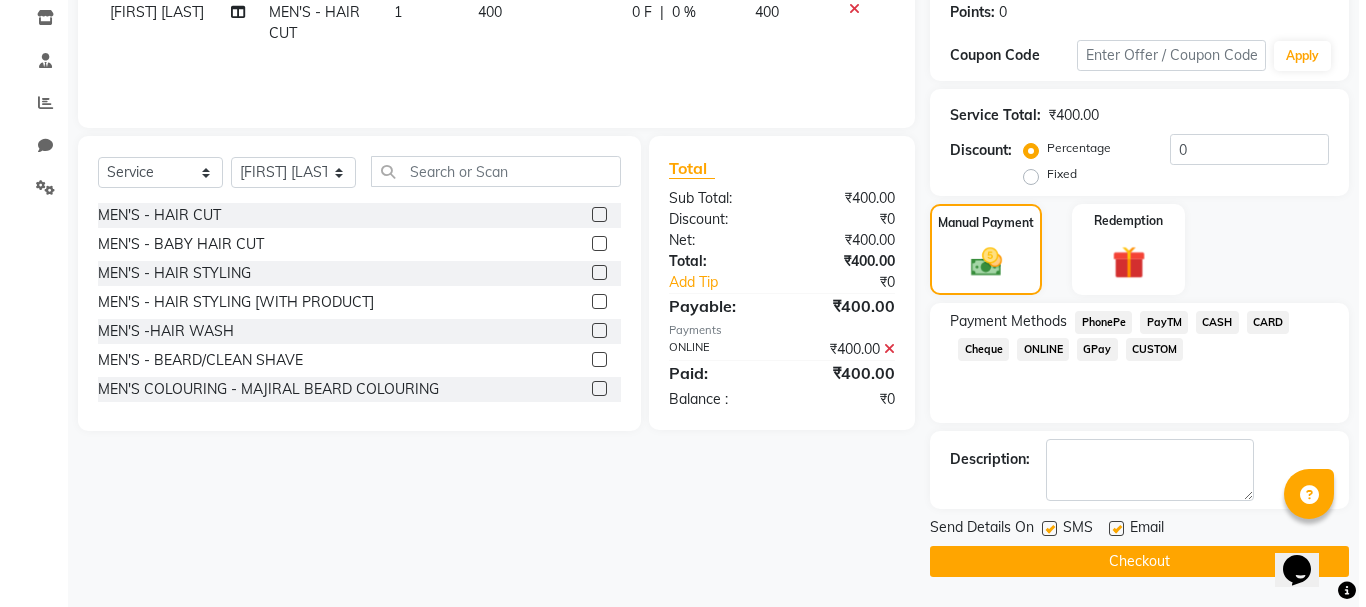 type on "DHOOP TEMPLE" 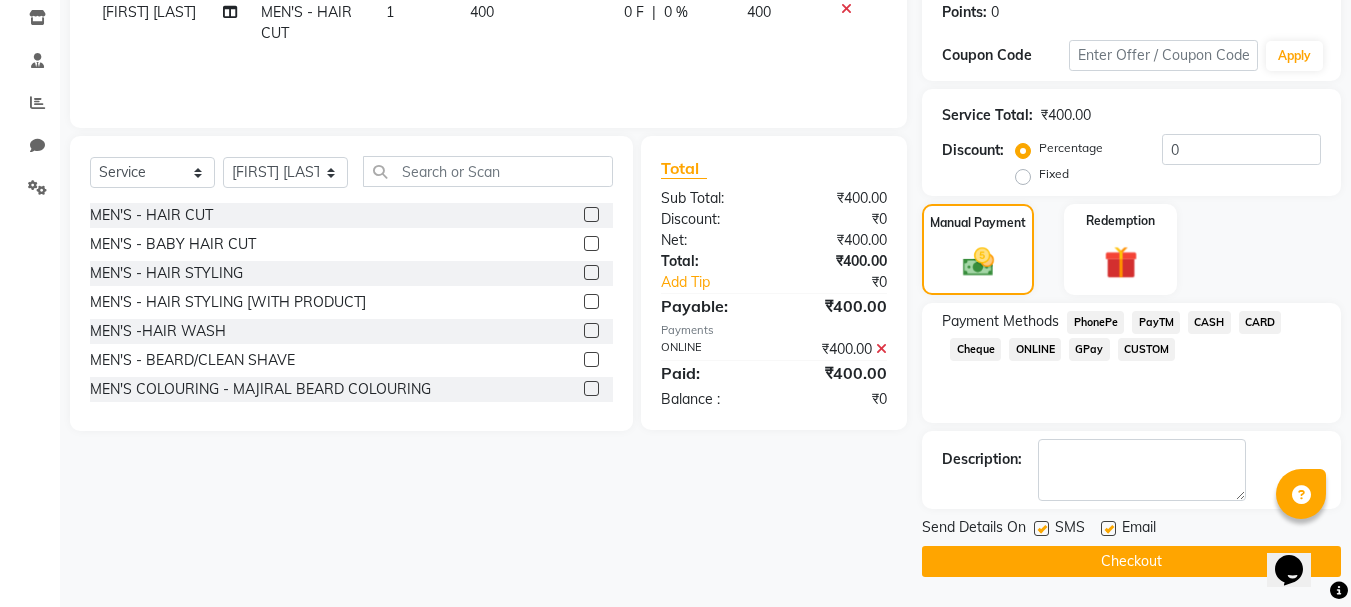click 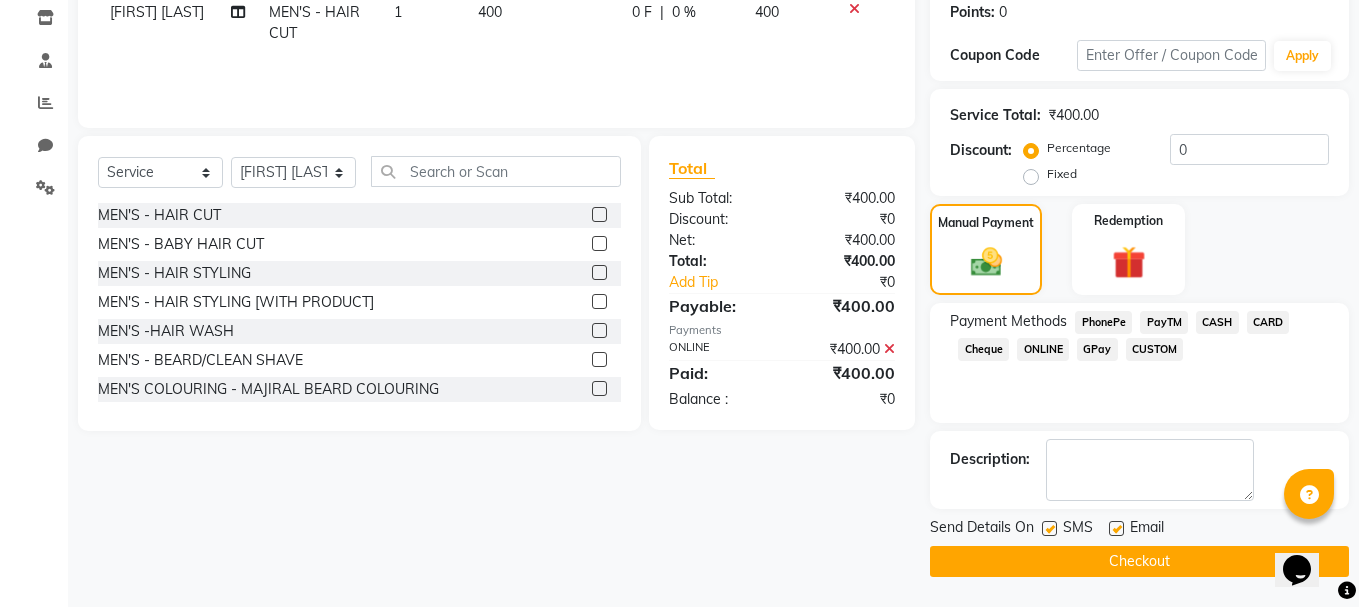 click on "Add Expense" 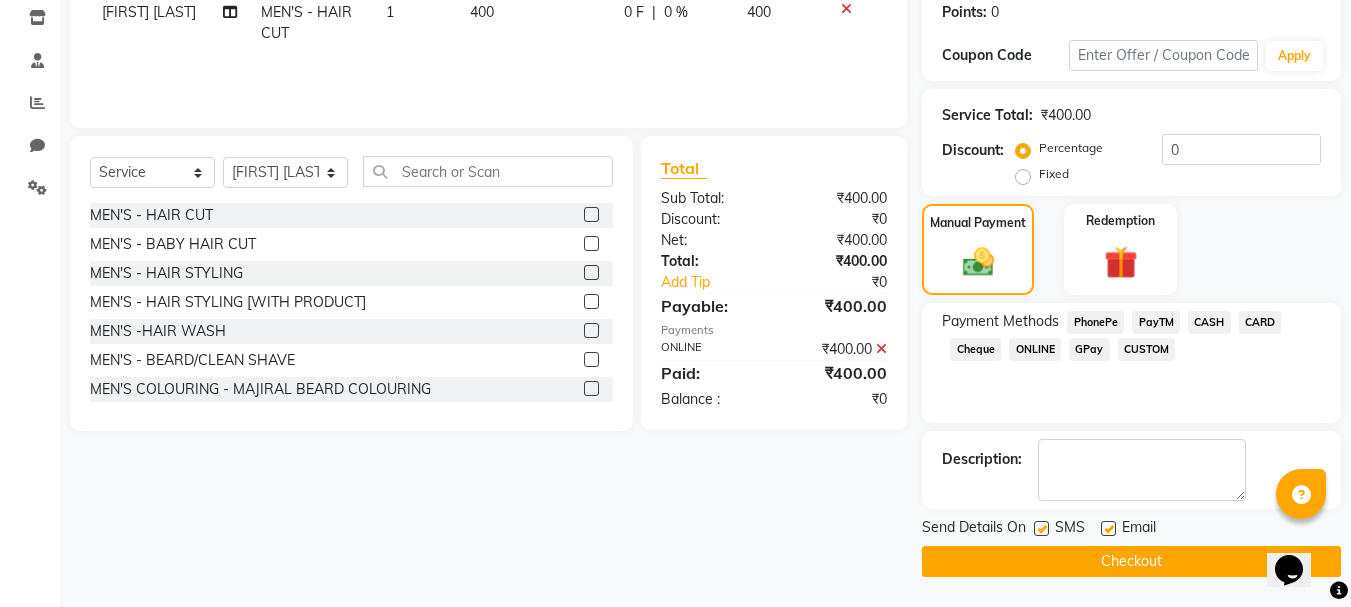 scroll, scrollTop: 100, scrollLeft: 0, axis: vertical 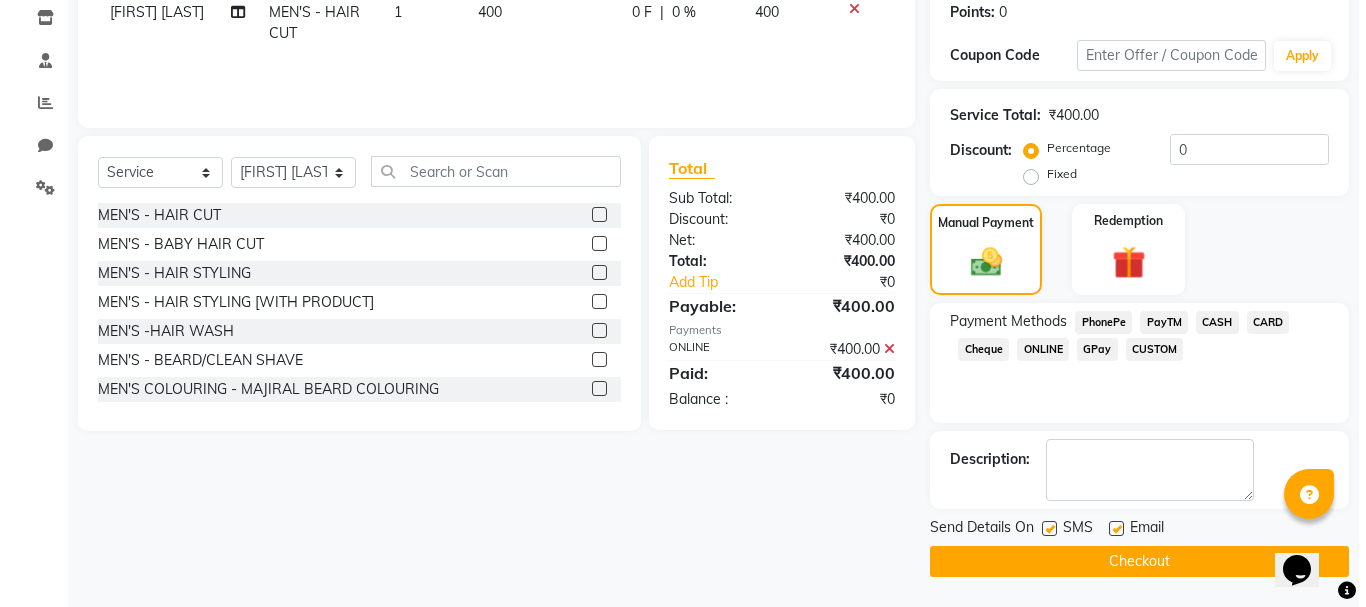 type on "500" 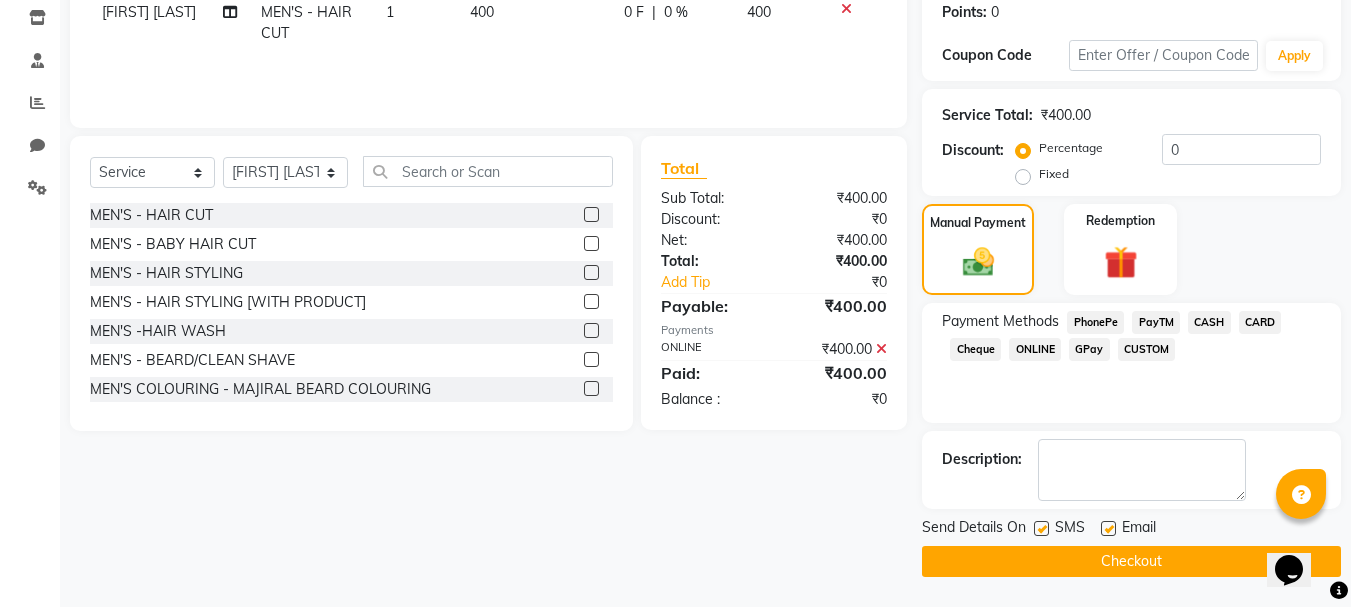 click 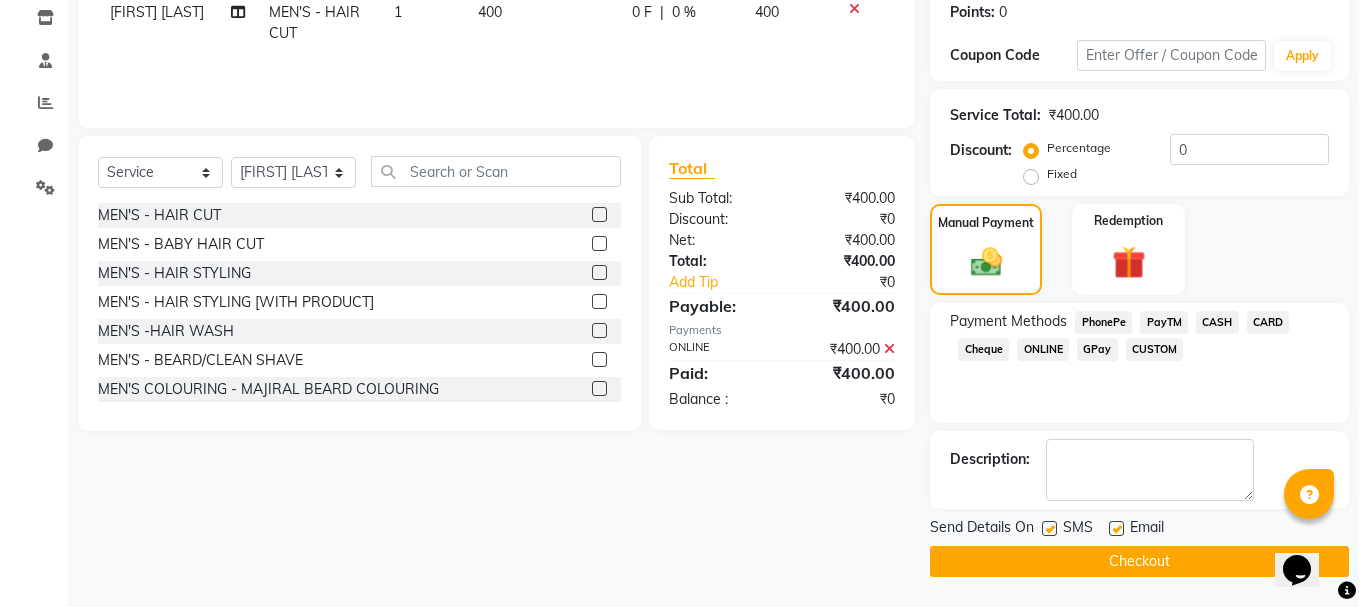 click on "Client" 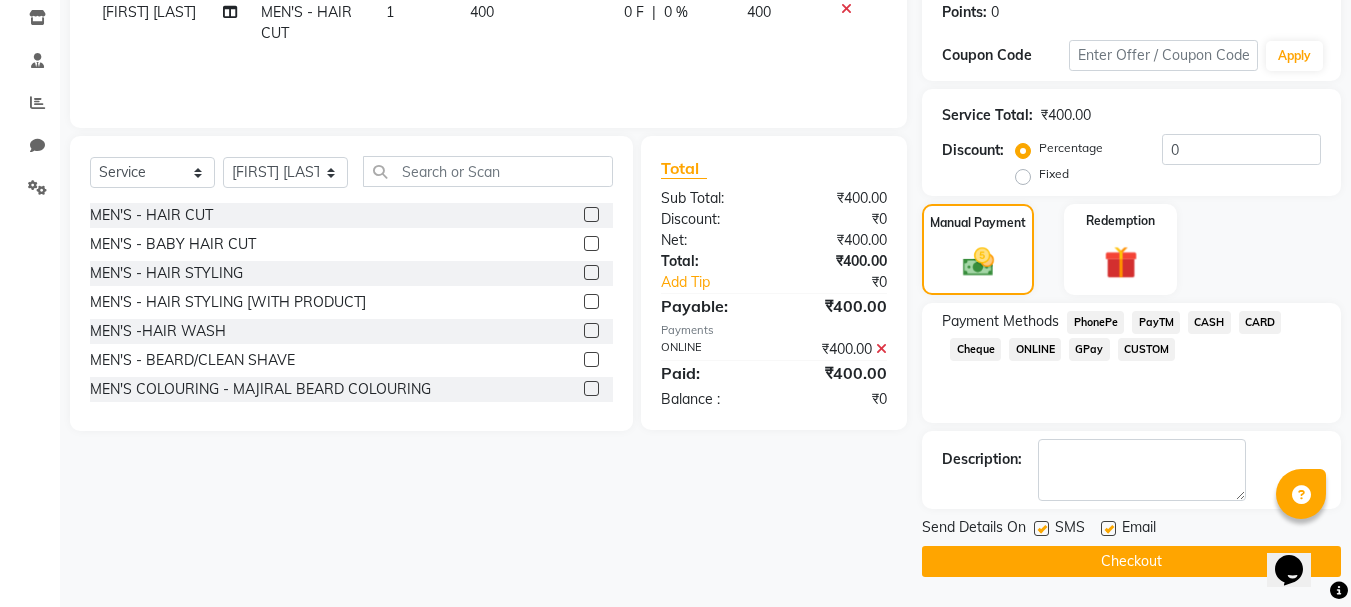 click 